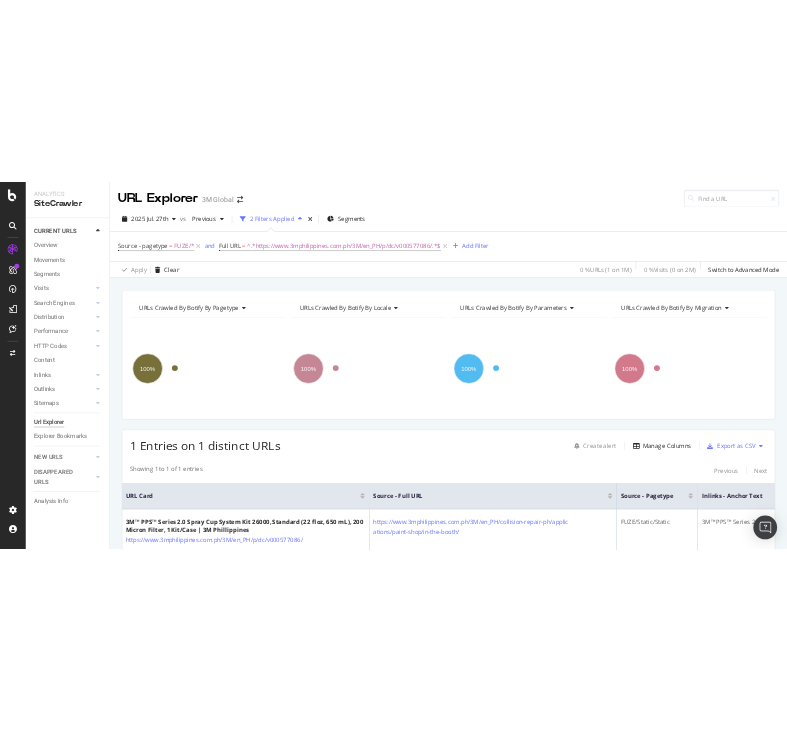 scroll, scrollTop: 0, scrollLeft: 0, axis: both 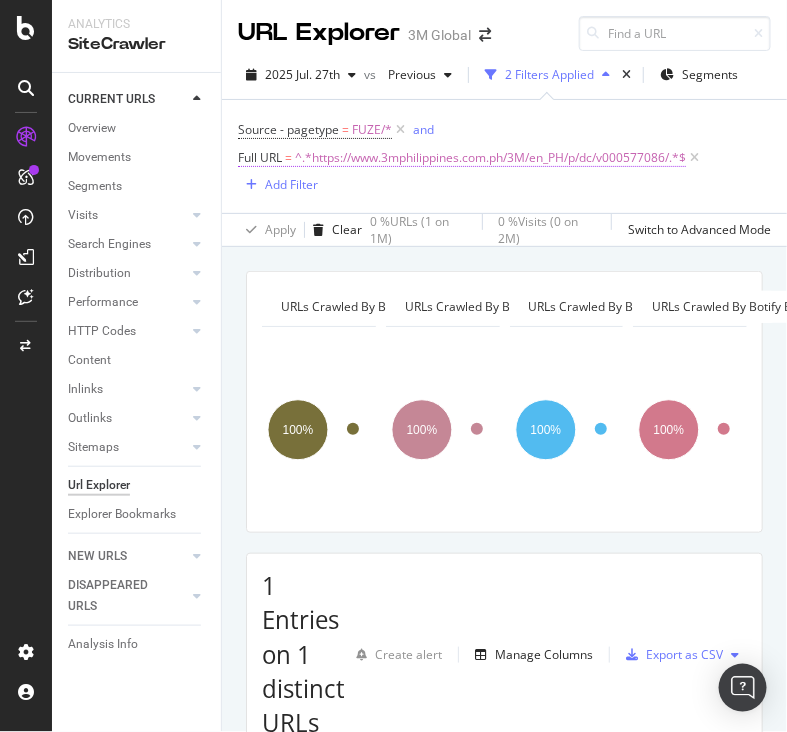 click on "^.*https://www.3mphilippines.com.ph/3M/en_PH/p/dc/v000577086/.*$" at bounding box center [490, 158] 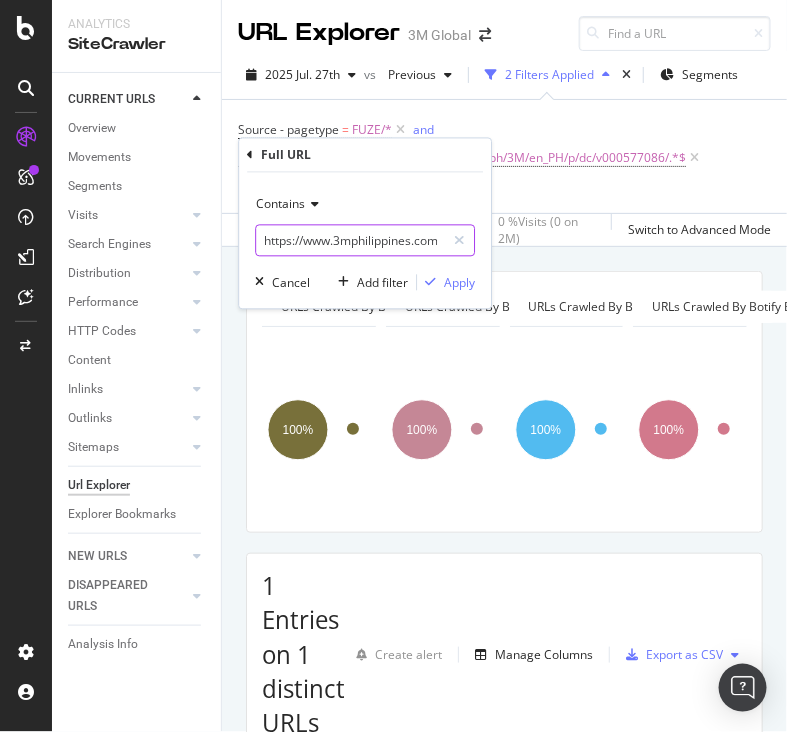 paste on ".com.au/3M/en_AU/p/d/b00012394" 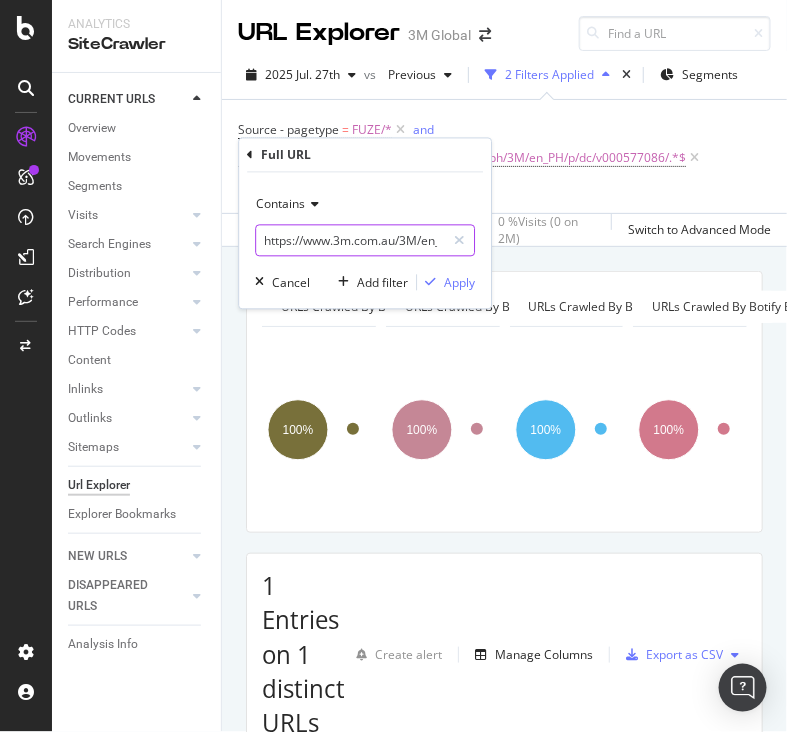 scroll, scrollTop: 0, scrollLeft: 116, axis: horizontal 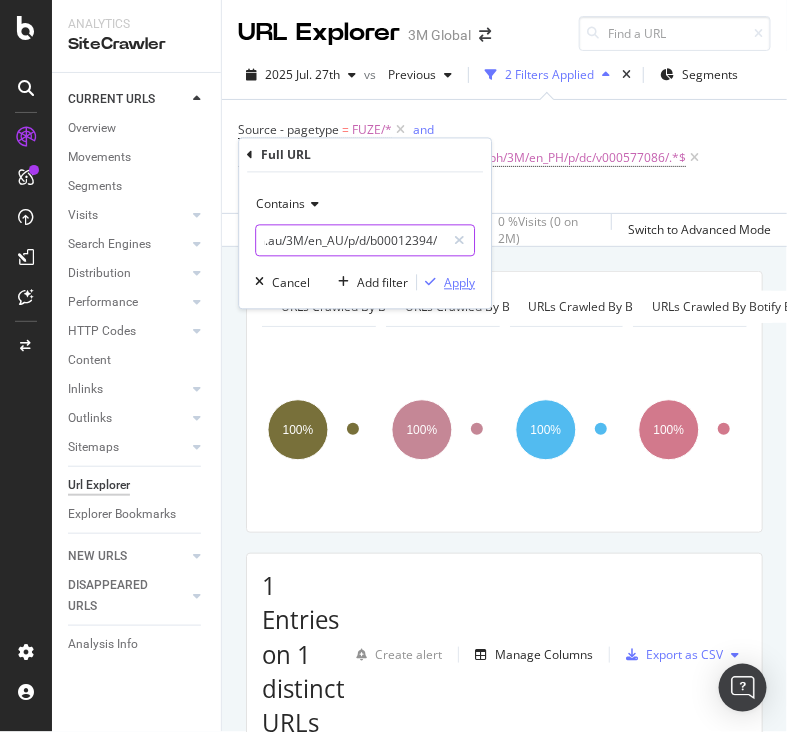 type on "https://www.3m.com.au/3M/en_AU/p/d/b00012394/" 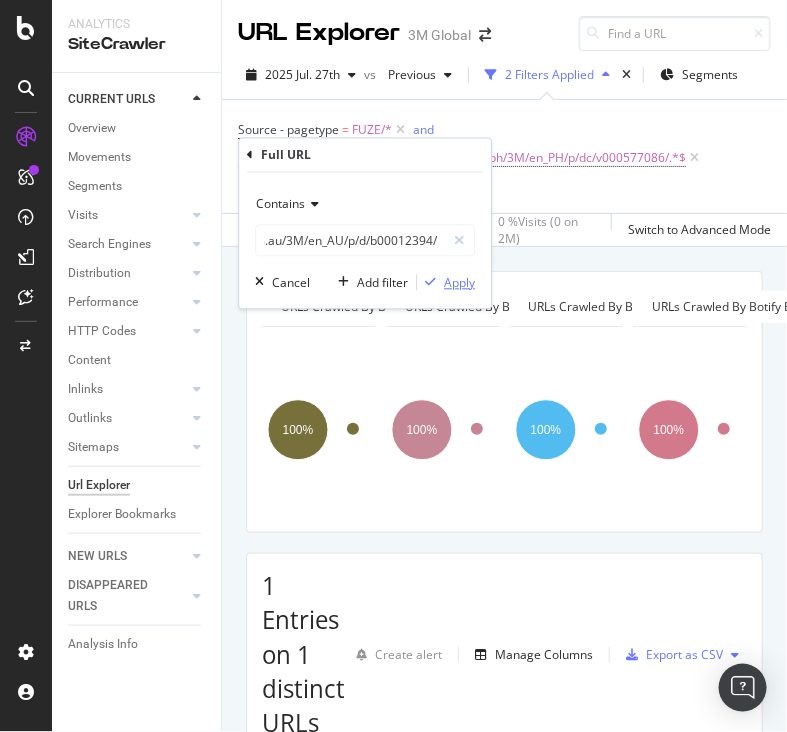 scroll, scrollTop: 0, scrollLeft: 0, axis: both 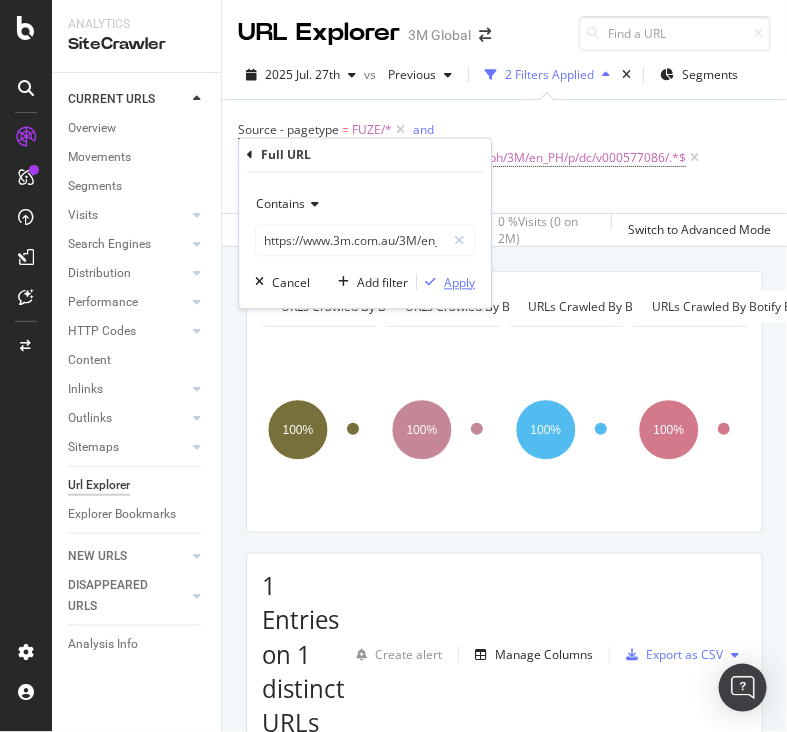click on "Apply" at bounding box center (459, 282) 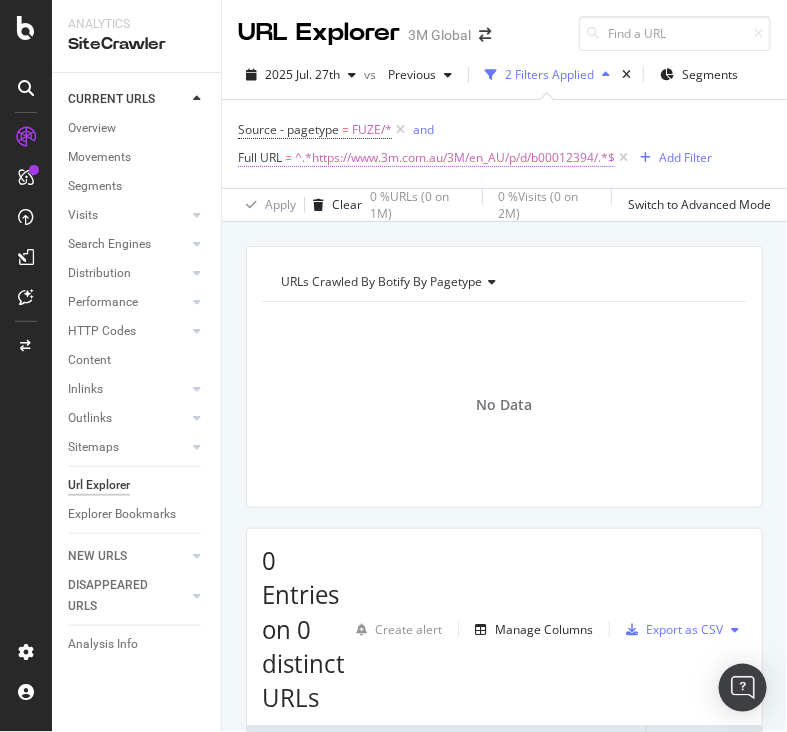 click on "^.*https://www.3m.com.au/3M/en_AU/p/d/b00012394/.*$" at bounding box center (455, 158) 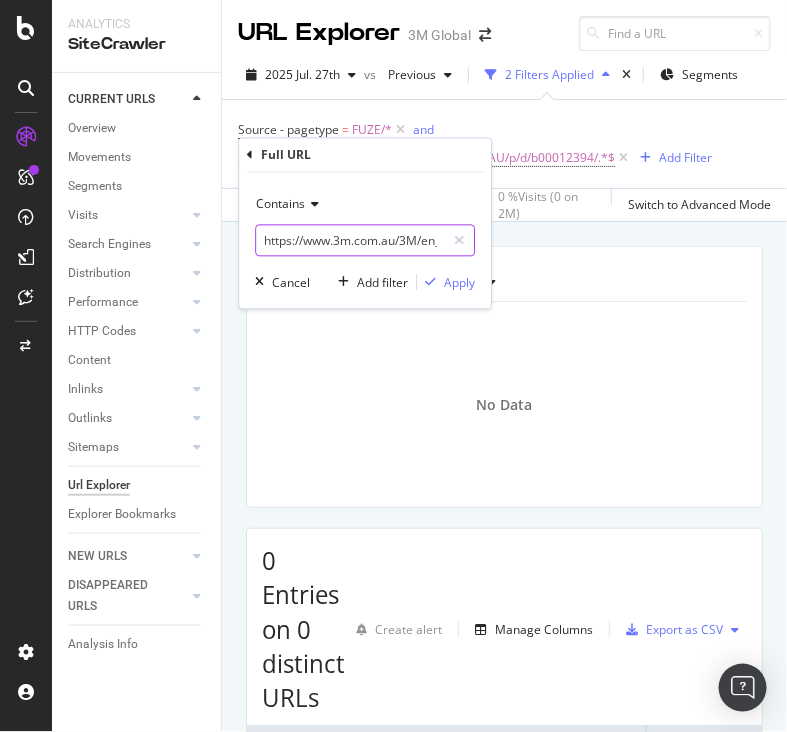 click on "https://www.3m.com.au/3M/en_AU/p/d/b00012394/" at bounding box center (350, 241) 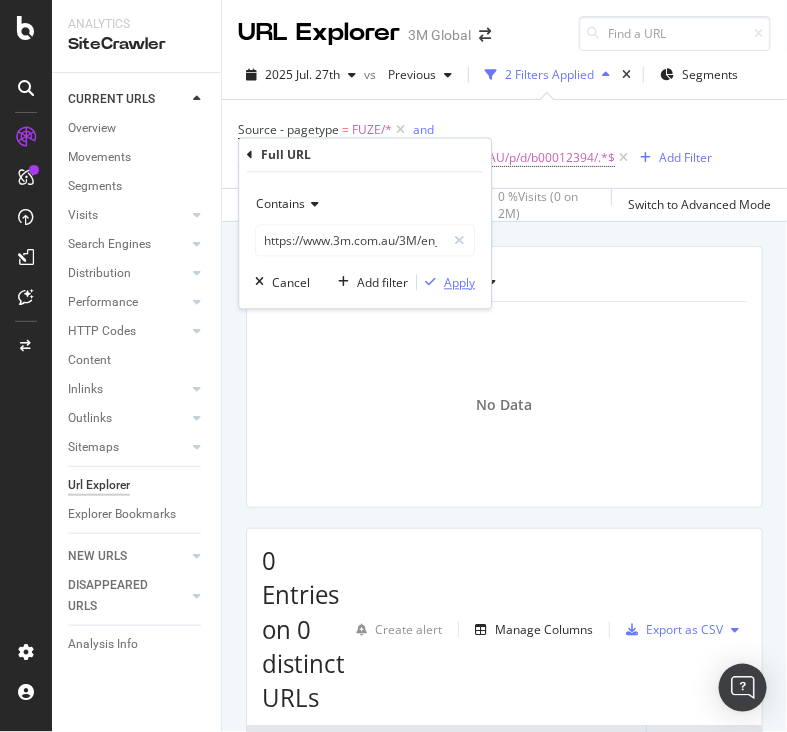 click at bounding box center [430, 283] 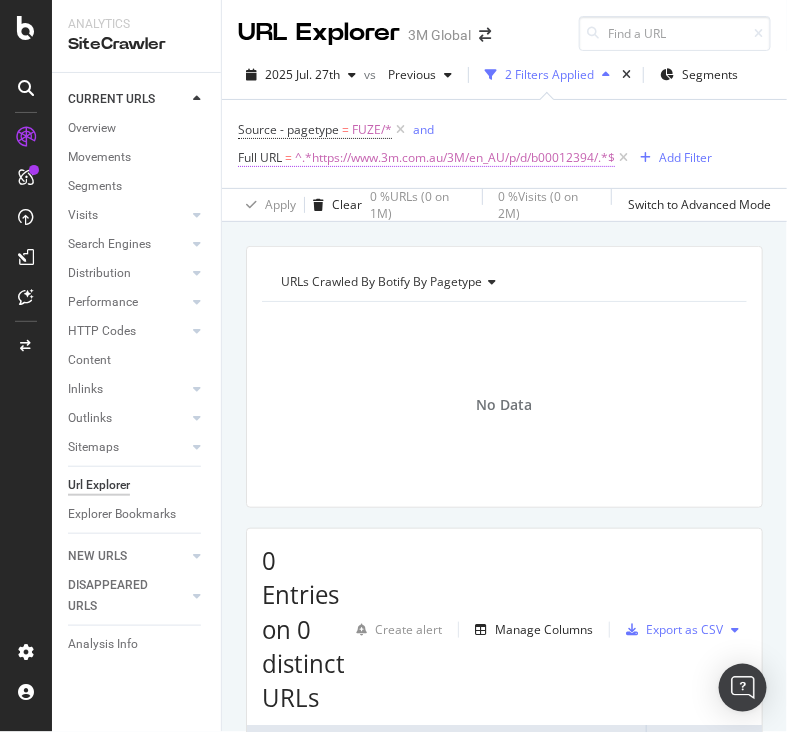 click on "^.*https://www.3m.com.au/3M/en_AU/p/d/b00012394/.*$" at bounding box center (455, 158) 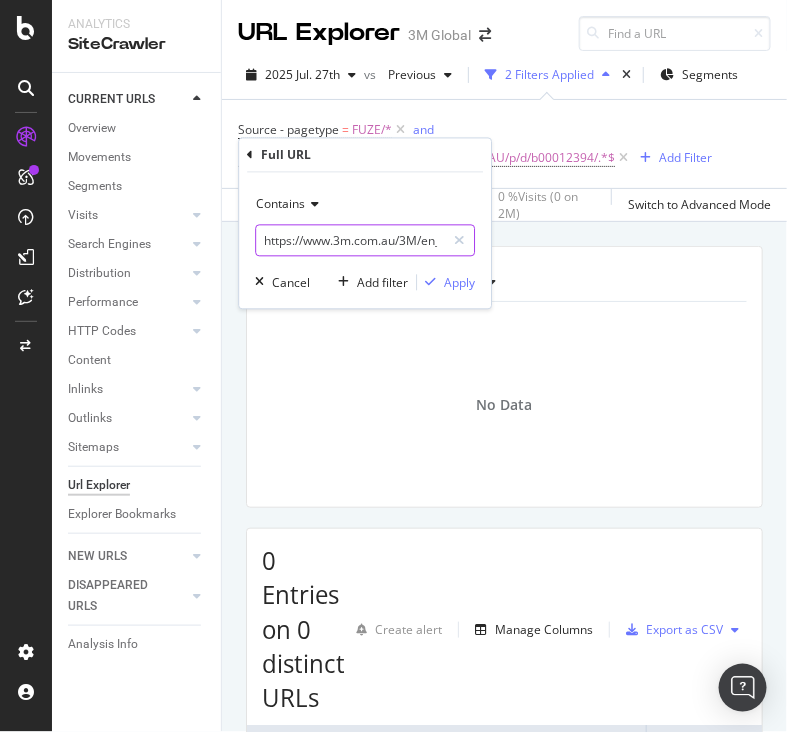 click on "https://www.3m.com.au/3M/en_AU/p/d/b00012394/" at bounding box center [350, 241] 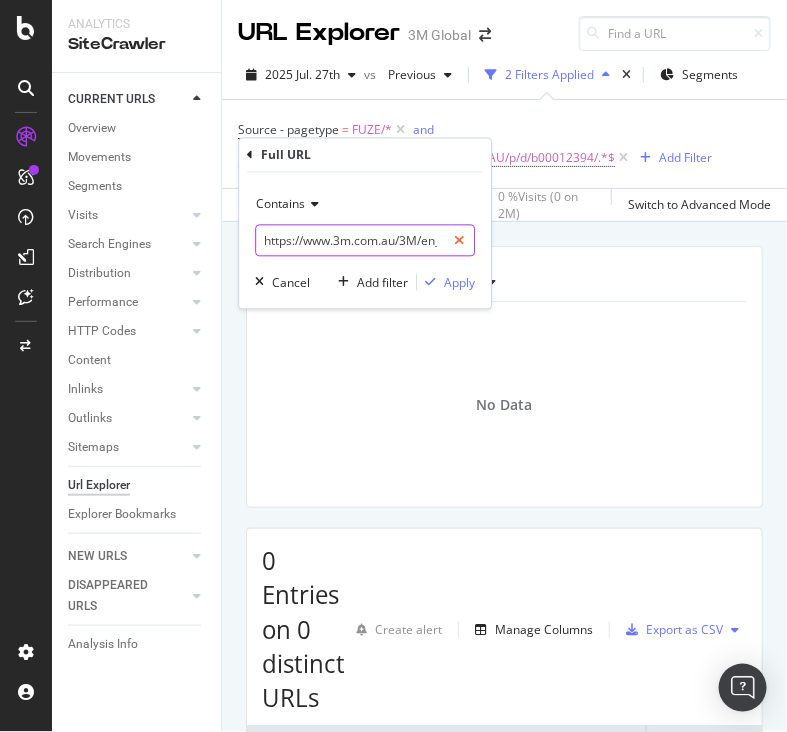 scroll, scrollTop: 0, scrollLeft: 122, axis: horizontal 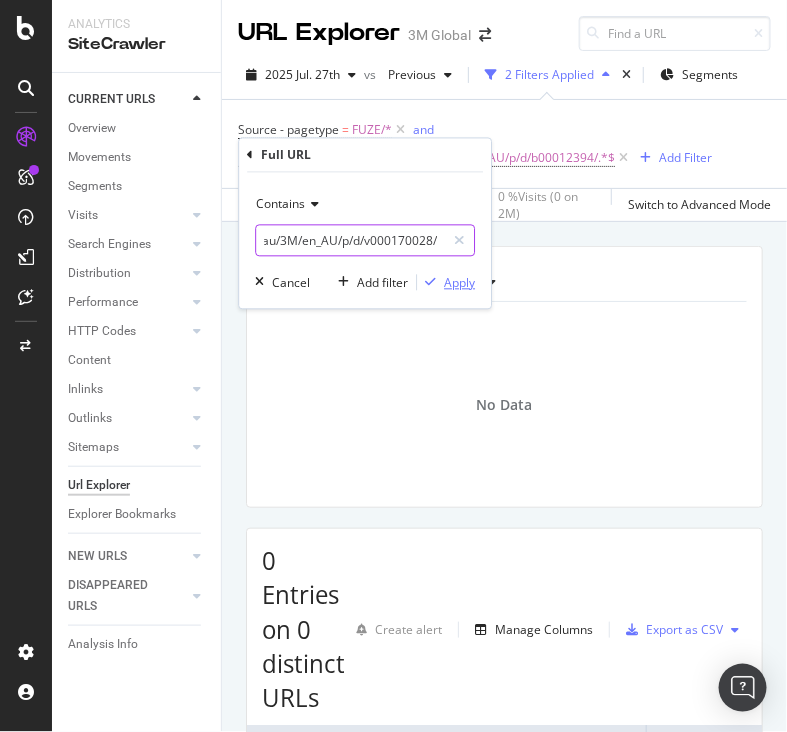 type on "https://www.3m.com.au/3M/en_AU/p/d/v000170028/" 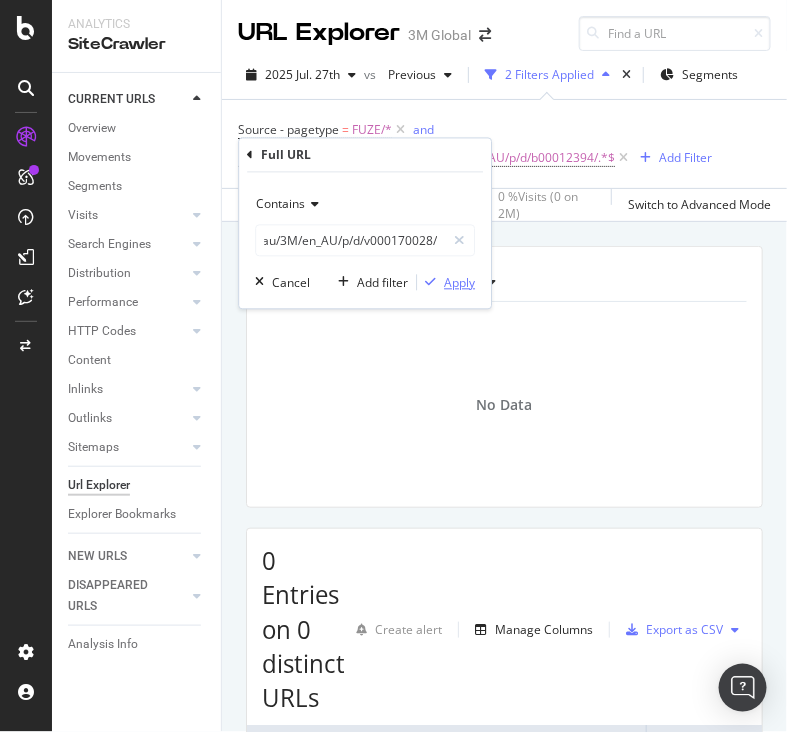 scroll, scrollTop: 0, scrollLeft: 0, axis: both 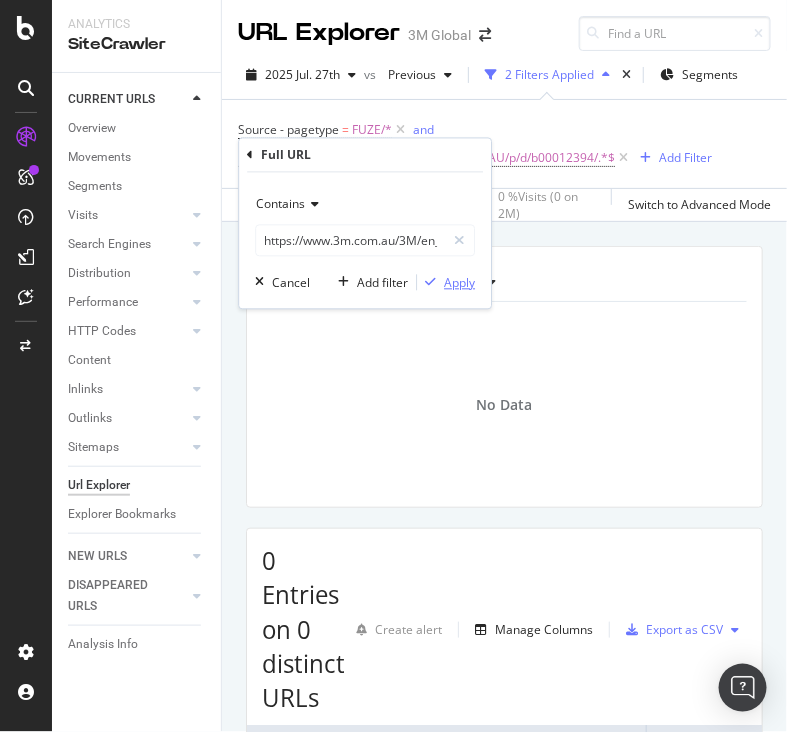 click on "Apply" at bounding box center (459, 282) 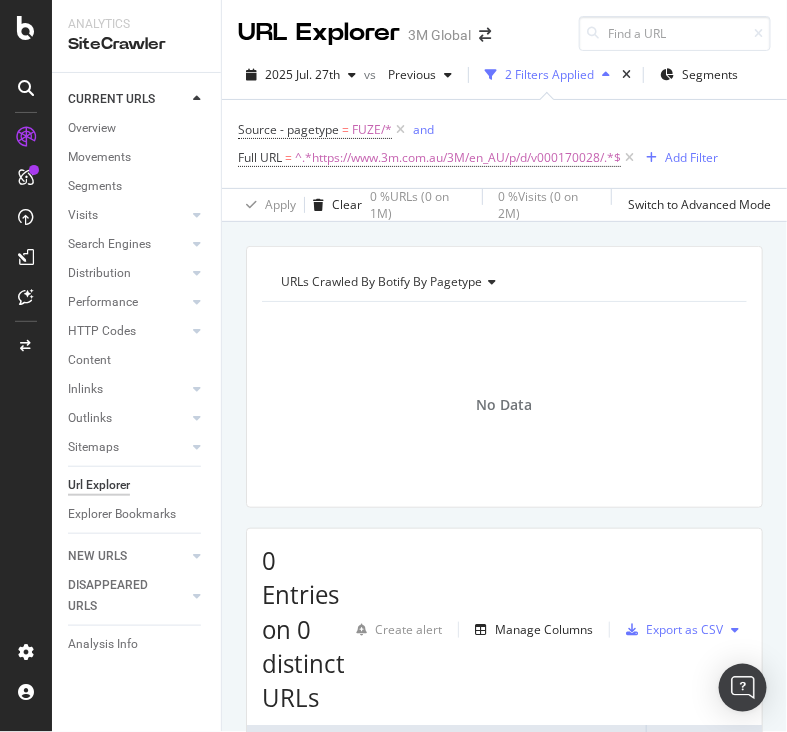 click on "Source - pagetype   =     FUZE/* and Full URL   =     ^.*https://www.3m.com.au/3M/en_AU/p/d/v000170028/.*$ Add Filter" at bounding box center [504, 144] 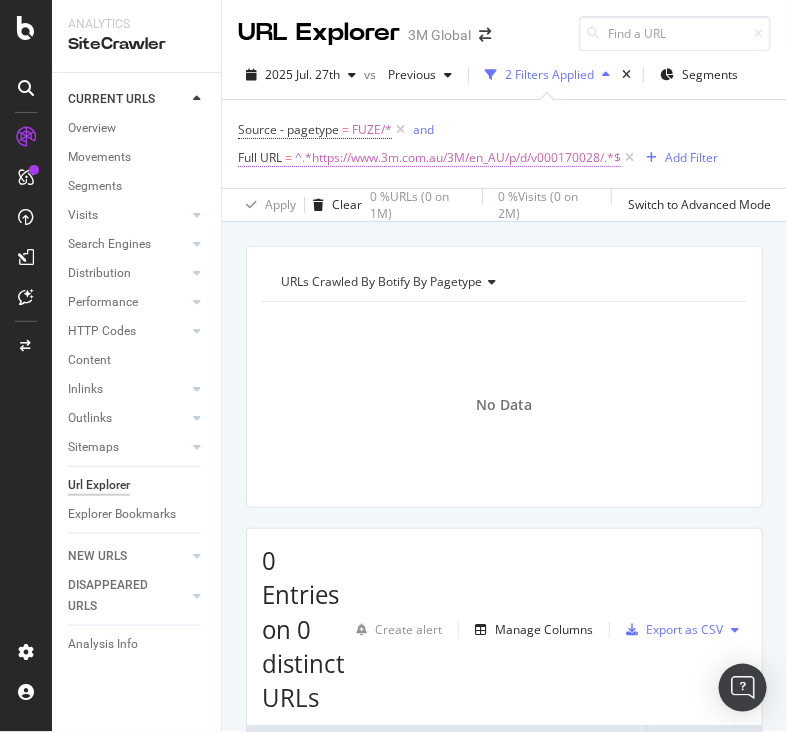 click on "^.*https://www.3m.com.au/3M/en_AU/p/d/v000170028/.*$" at bounding box center [458, 158] 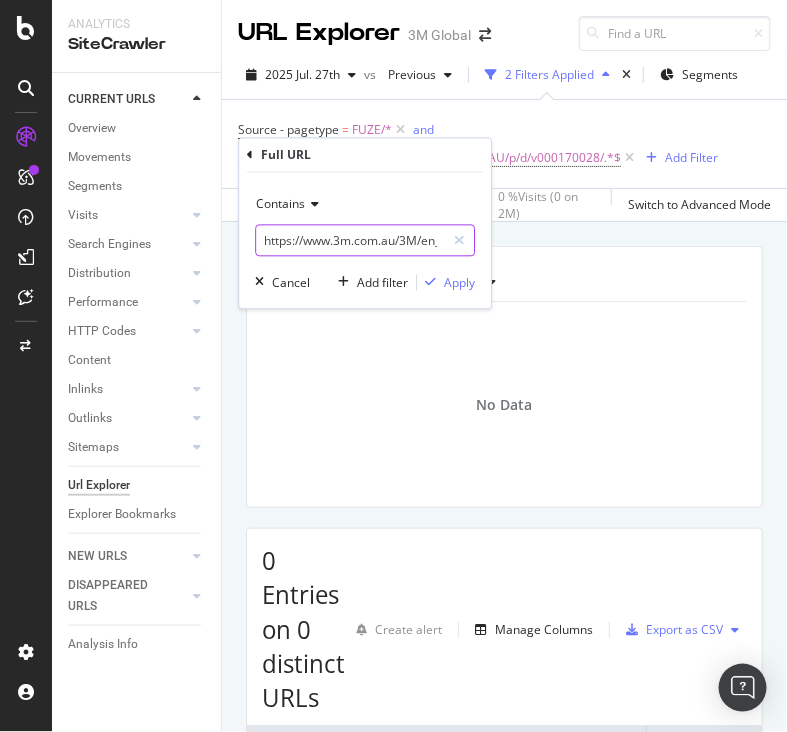 click on "https://www.3m.com.au/3M/en_AU/p/d/v000170028/" at bounding box center [350, 241] 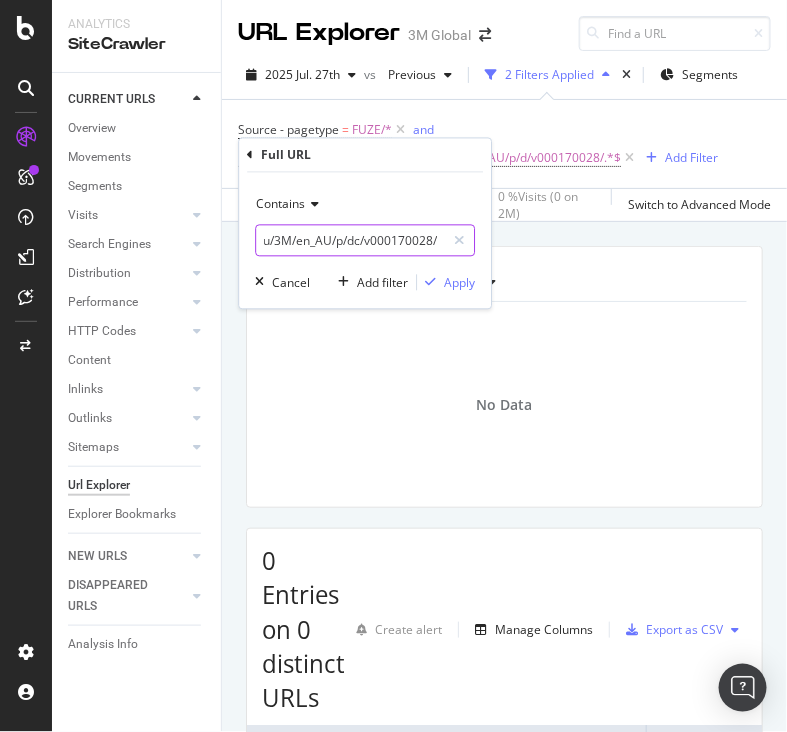 type on "https://www.3m.com.au/3M/en_AU/p/dc/v000170028/" 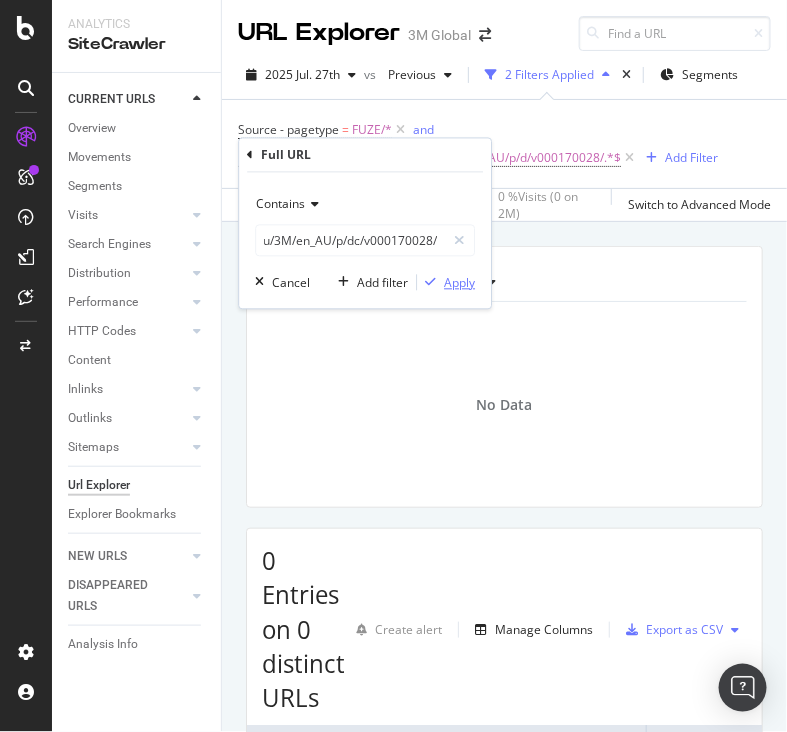 scroll, scrollTop: 0, scrollLeft: 0, axis: both 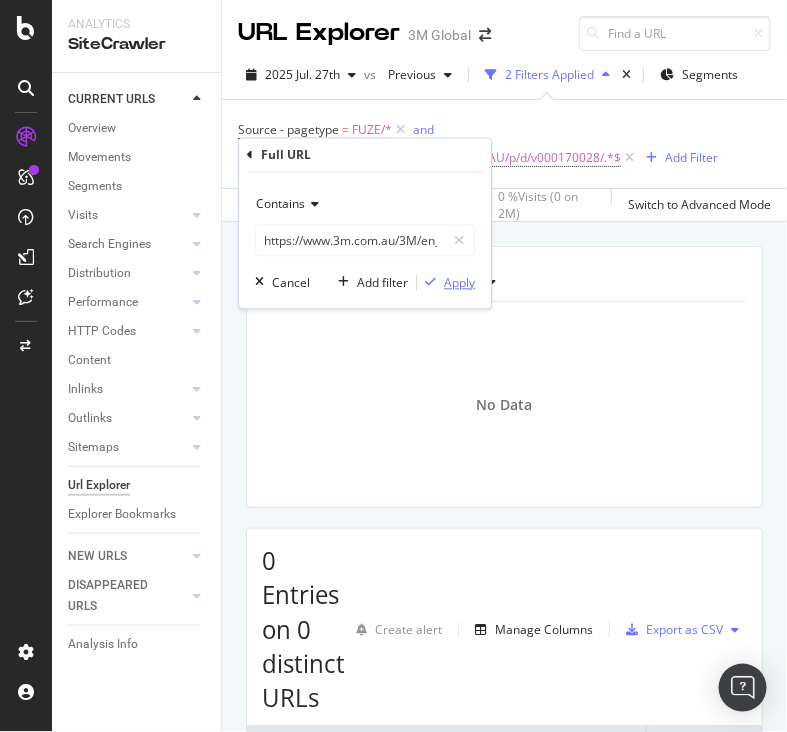 click on "Apply" at bounding box center [446, 283] 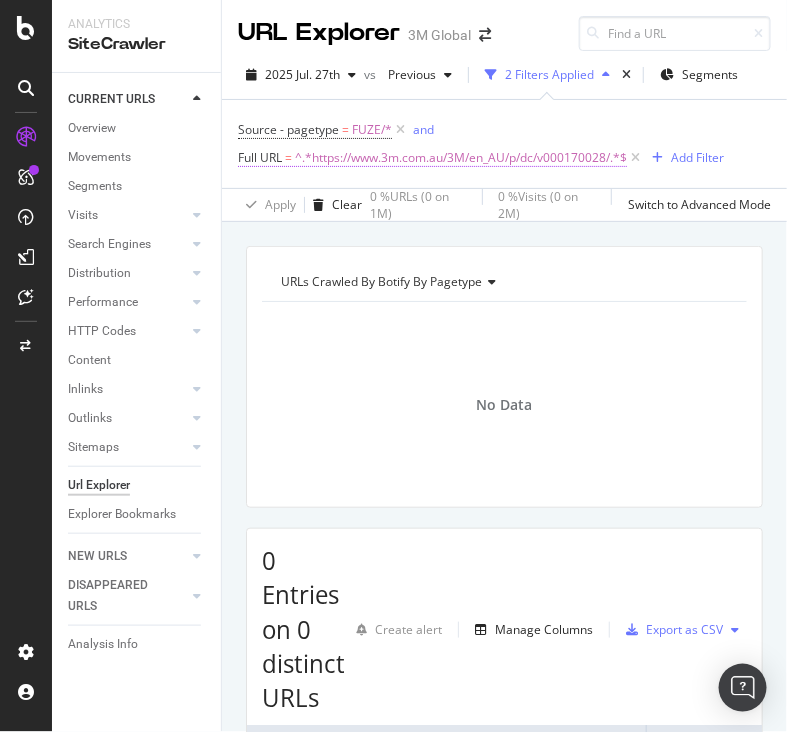 click on "^.*https://www.3m.com.au/3M/en_AU/p/dc/v000170028/.*$" at bounding box center [461, 158] 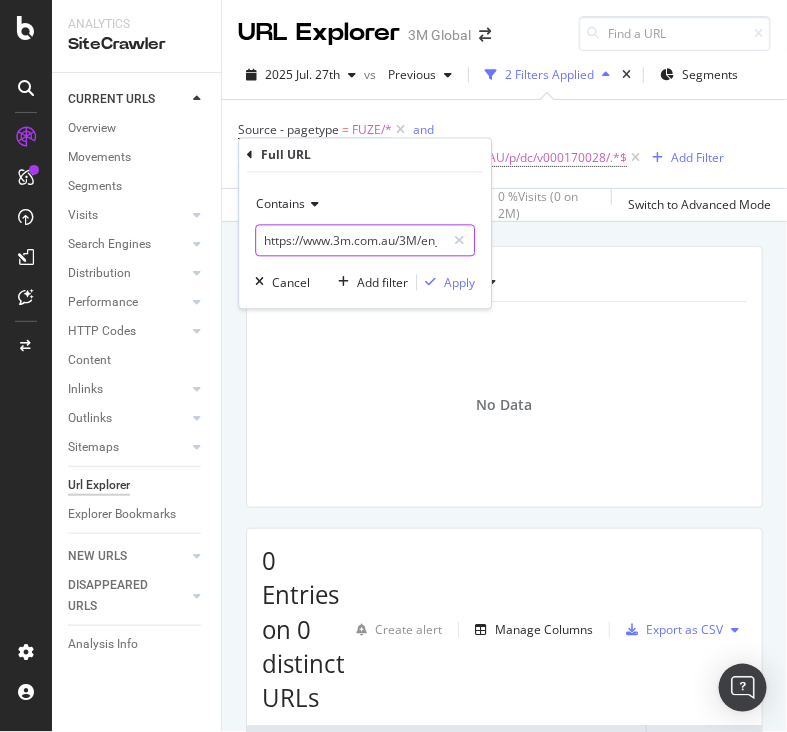 click on "https://www.3m.com.au/3M/en_AU/p/dc/v000170028/" at bounding box center (350, 241) 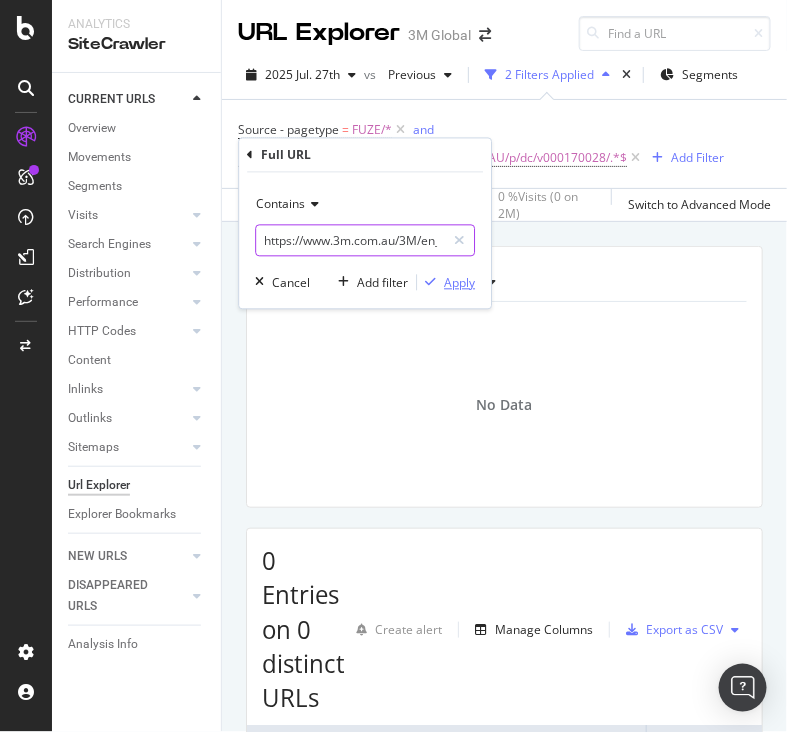 scroll, scrollTop: 0, scrollLeft: 116, axis: horizontal 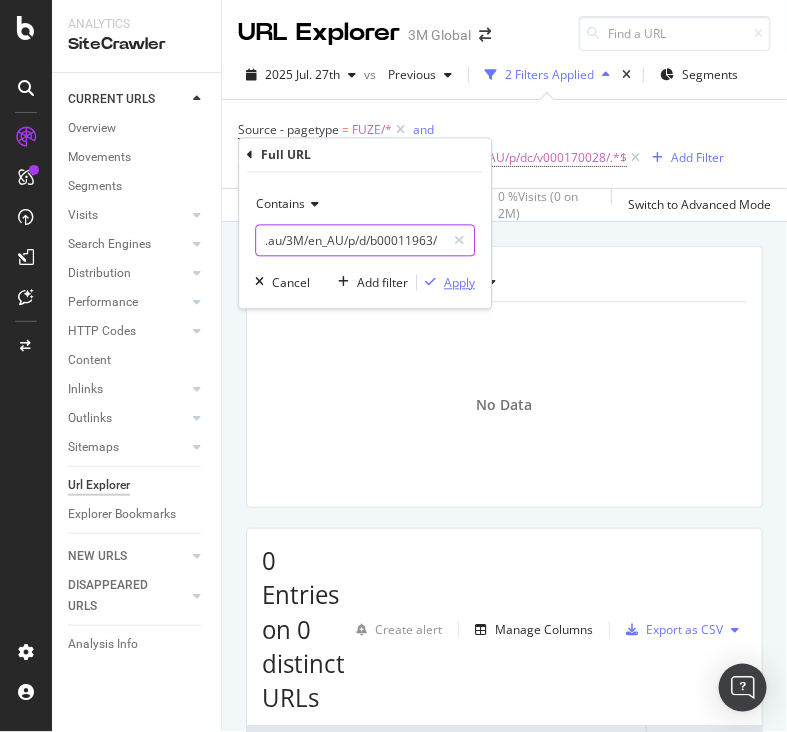 type on "https://www.3m.com.au/3M/en_AU/p/d/b00011963/" 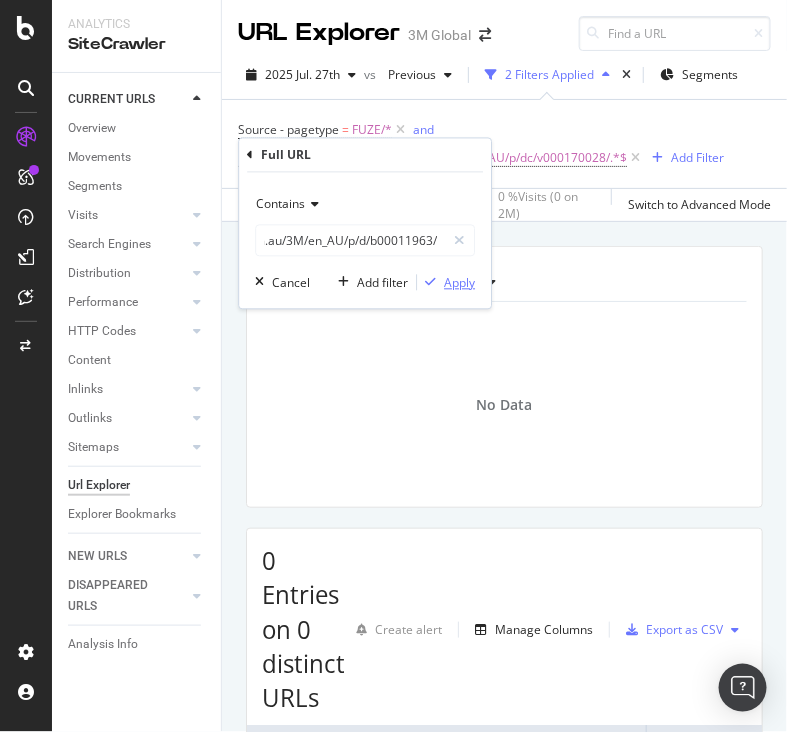 scroll, scrollTop: 0, scrollLeft: 0, axis: both 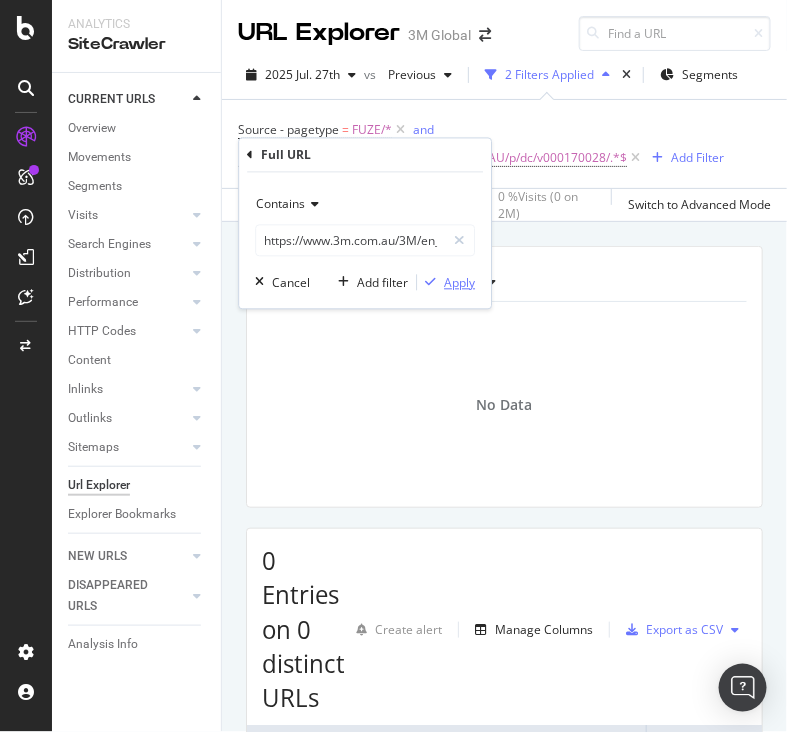 click on "Apply" at bounding box center [459, 282] 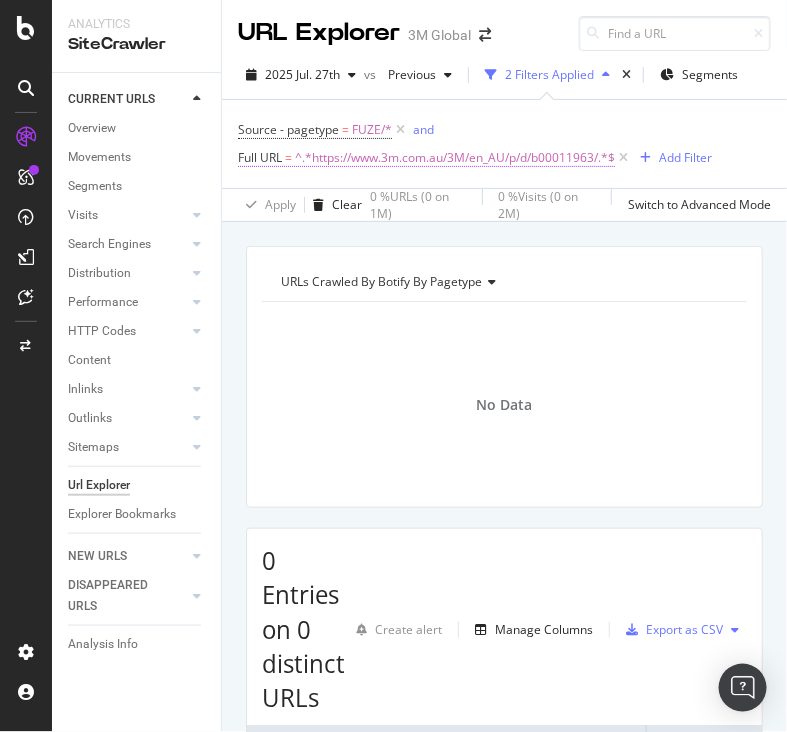 click on "^.*https://www.3m.com.au/3M/en_AU/p/d/b00011963/.*$" at bounding box center [455, 158] 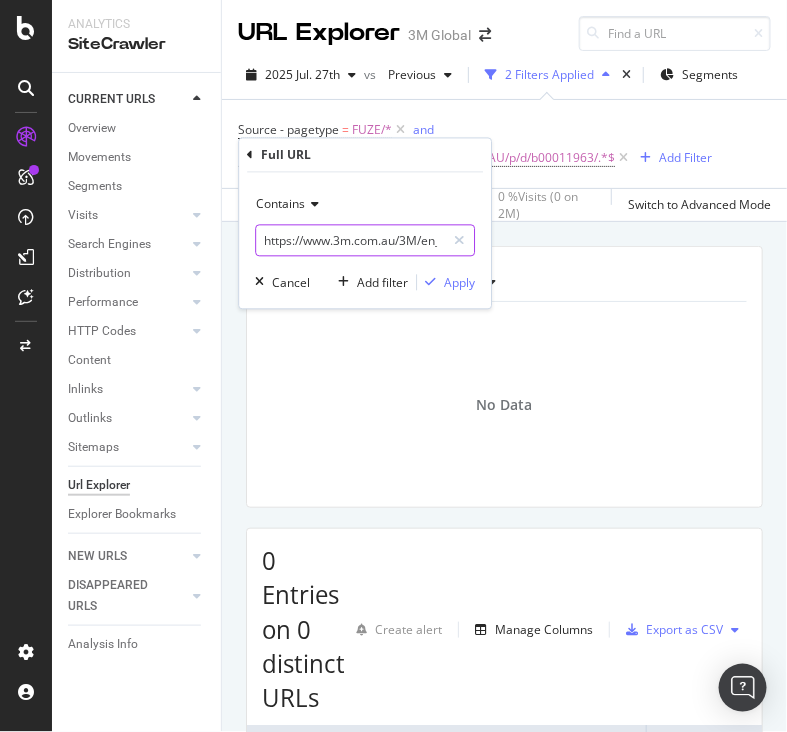 paste on "2394" 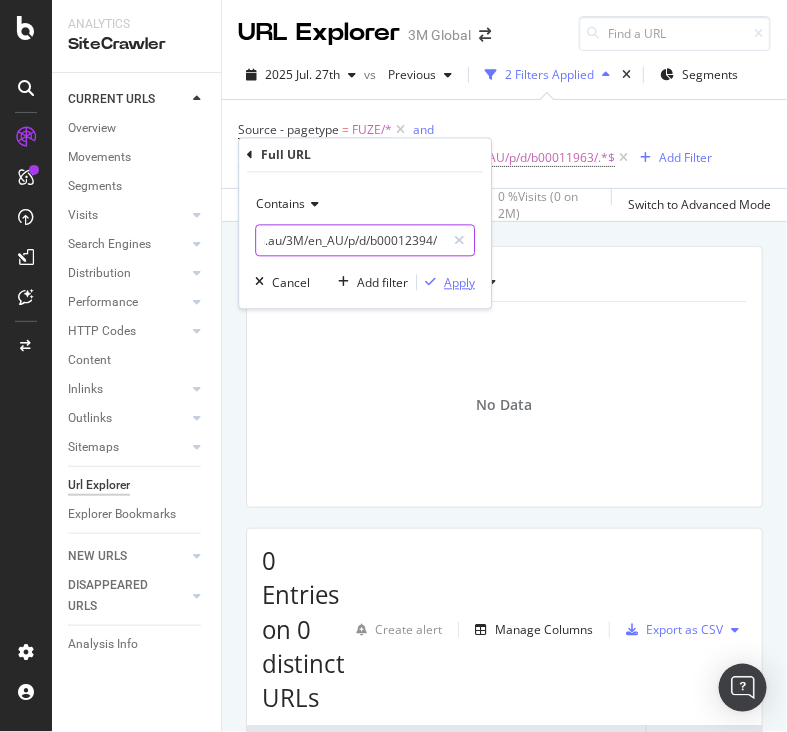 type on "https://www.3m.com.au/3M/en_AU/p/d/b00012394/" 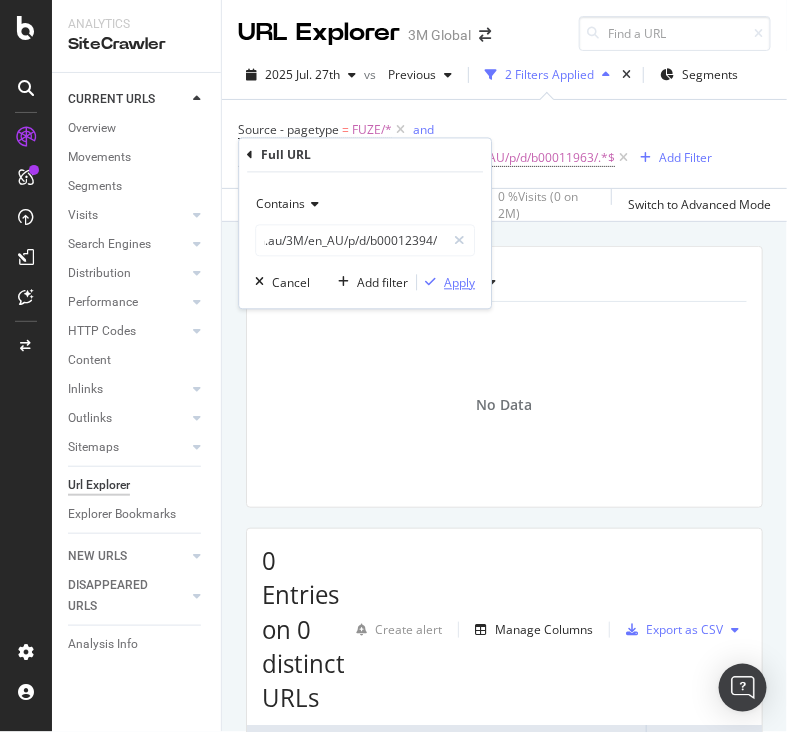 scroll, scrollTop: 0, scrollLeft: 0, axis: both 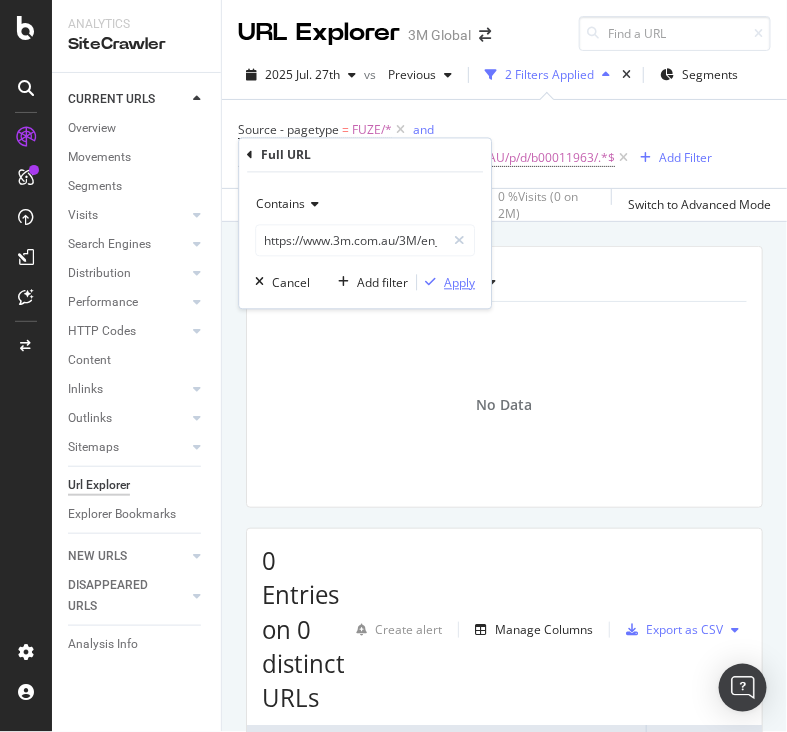 click on "Apply" at bounding box center [459, 282] 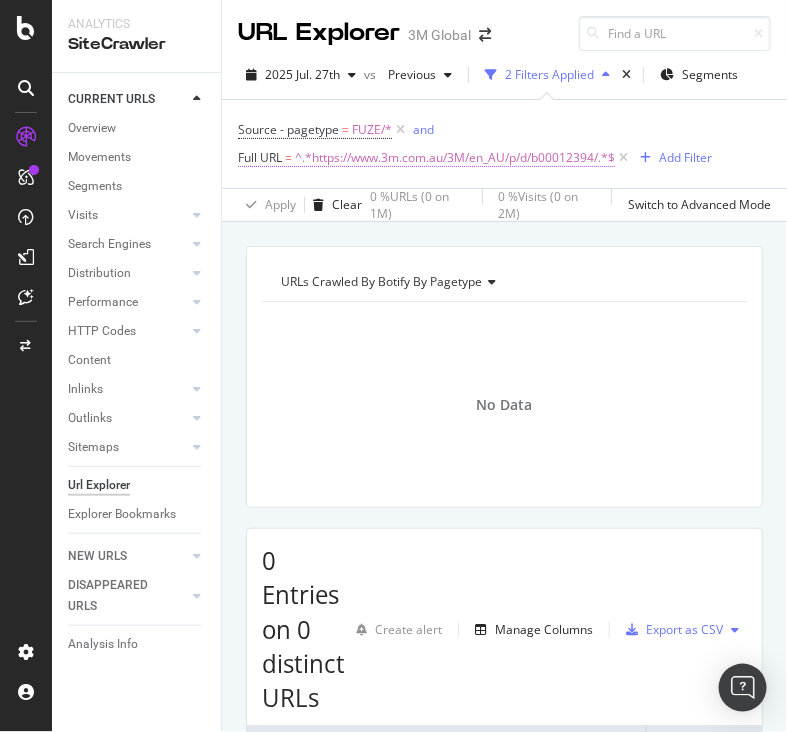 click on "^.*https://www.3m.com.au/3M/en_AU/p/d/b00012394/.*$" at bounding box center (455, 158) 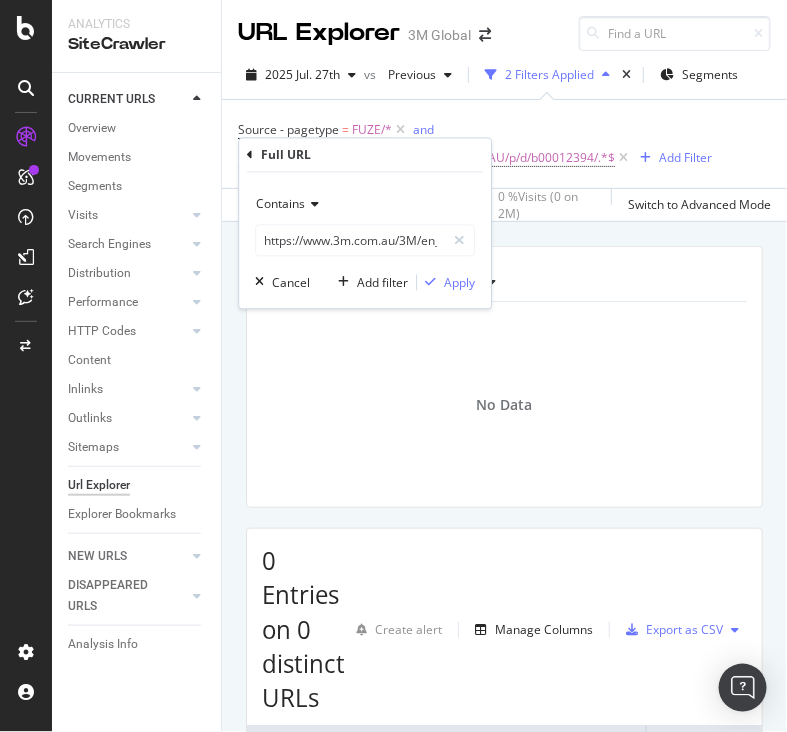 click on "Contains https://www.3m.com.au/3M/en_AU/p/d/b00012394/" at bounding box center [365, 223] 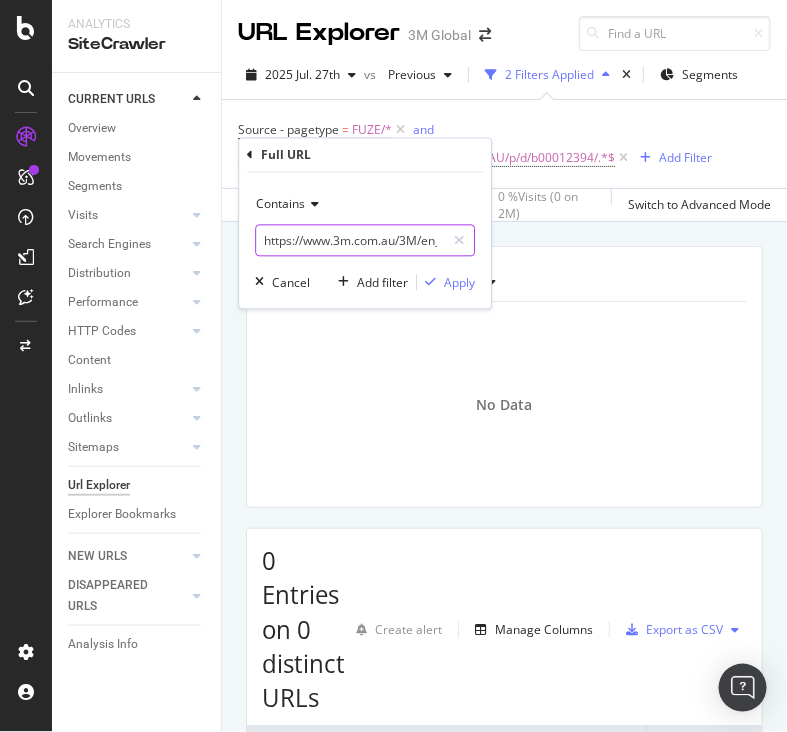 paste on "c" 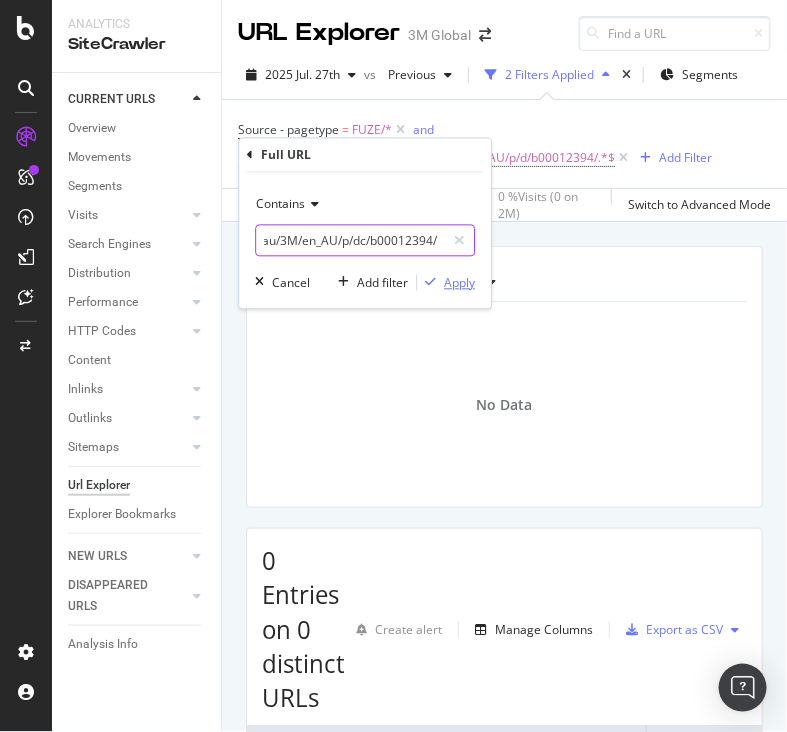 type on "https://www.3m.com.au/3M/en_AU/p/dc/b00012394/" 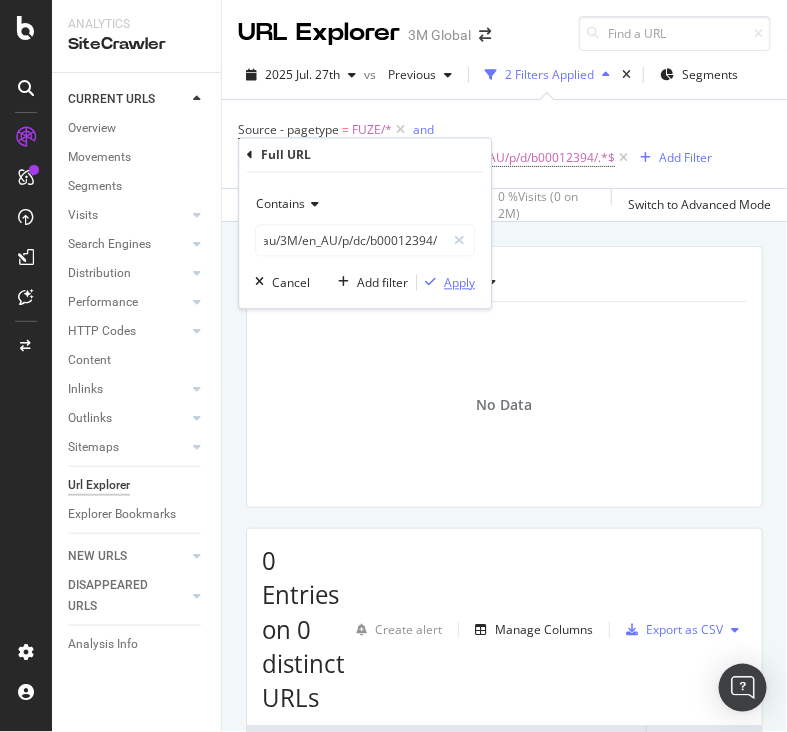 scroll, scrollTop: 0, scrollLeft: 0, axis: both 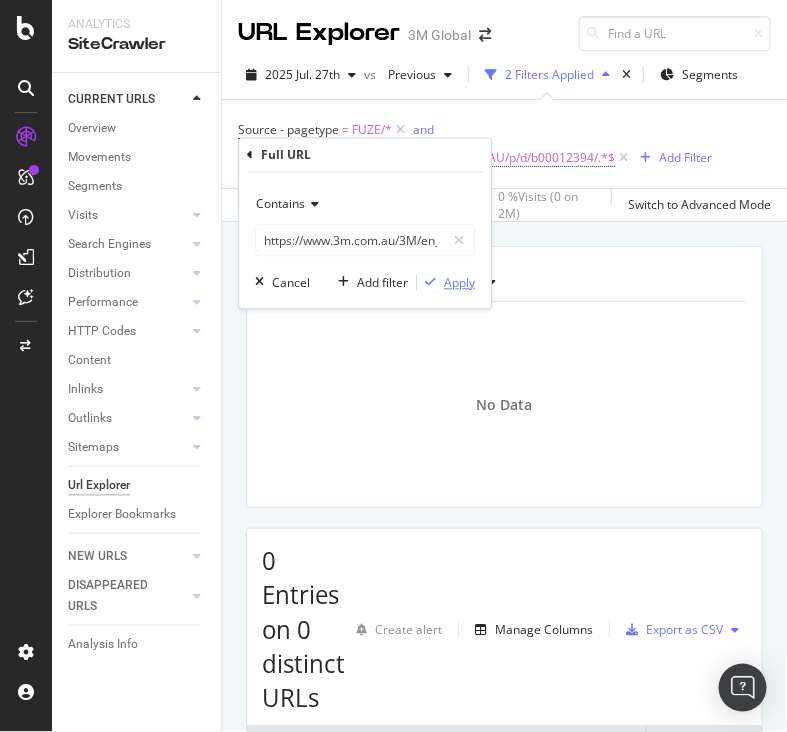 click on "Apply" at bounding box center [459, 282] 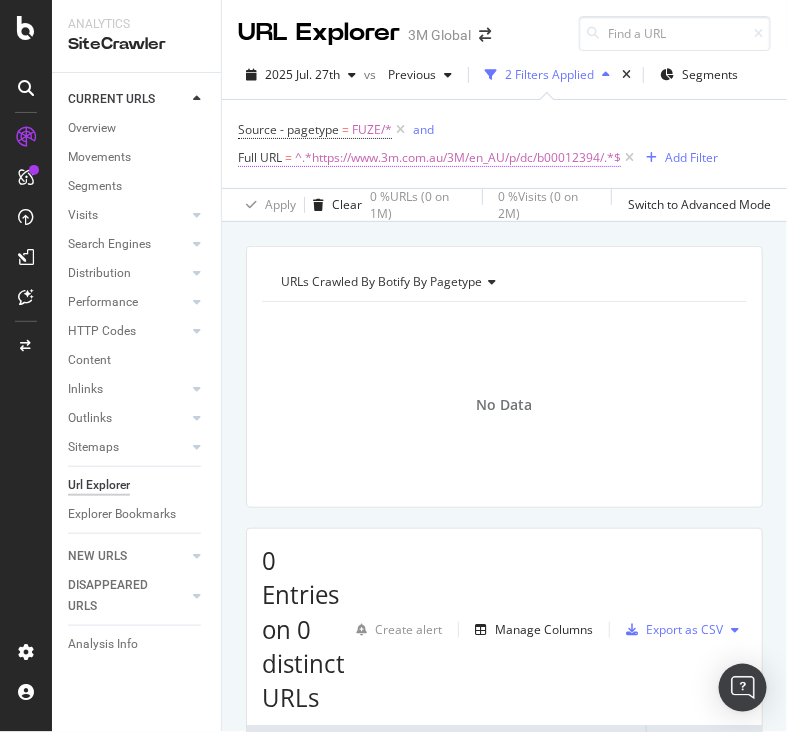 click on "^.*https://www.3m.com.au/3M/en_AU/p/dc/b00012394/.*$" at bounding box center [458, 158] 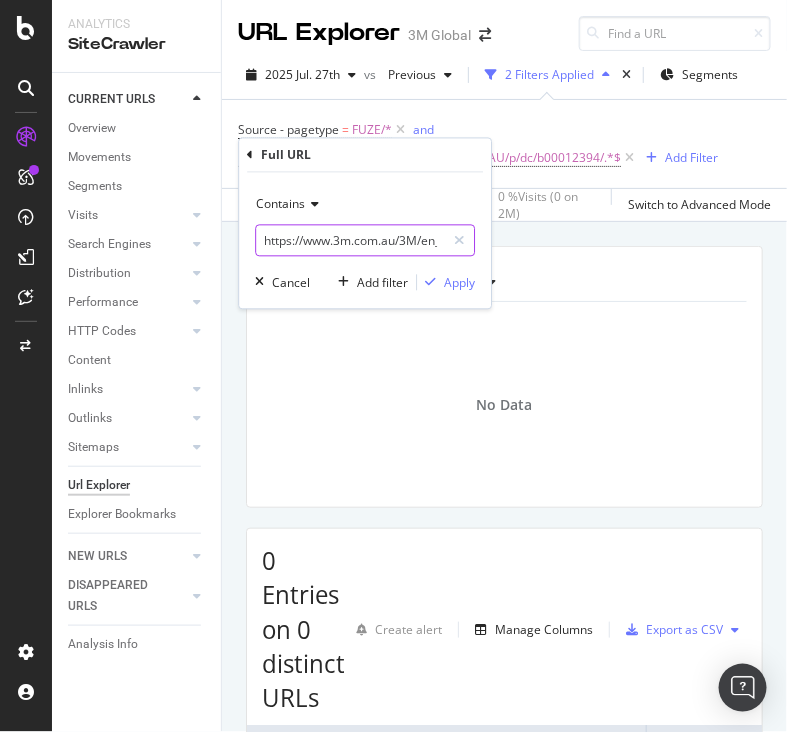 paste on "v000170028" 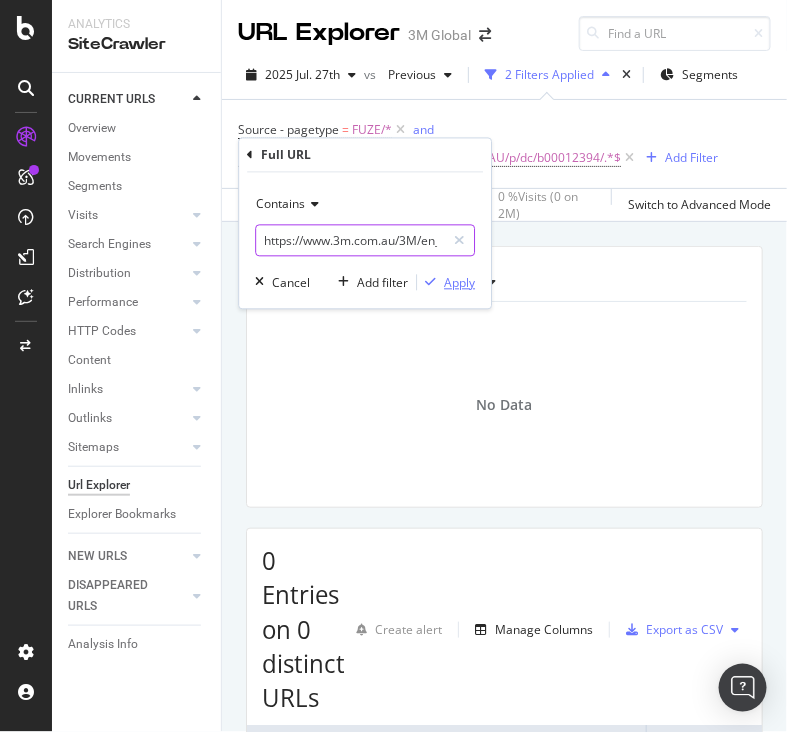 scroll, scrollTop: 0, scrollLeft: 128, axis: horizontal 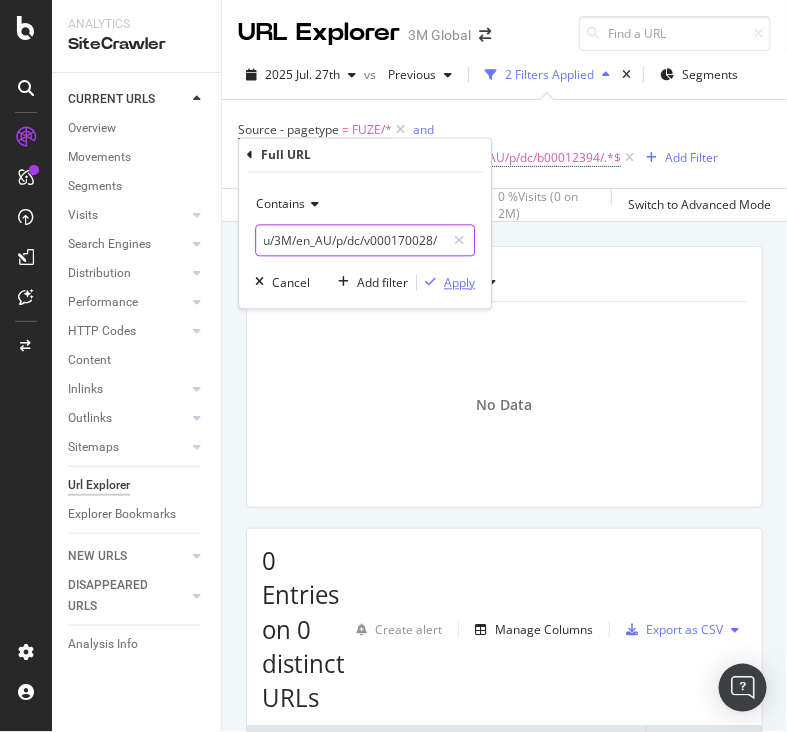 type on "https://www.3m.com.au/3M/en_AU/p/dc/v000170028/" 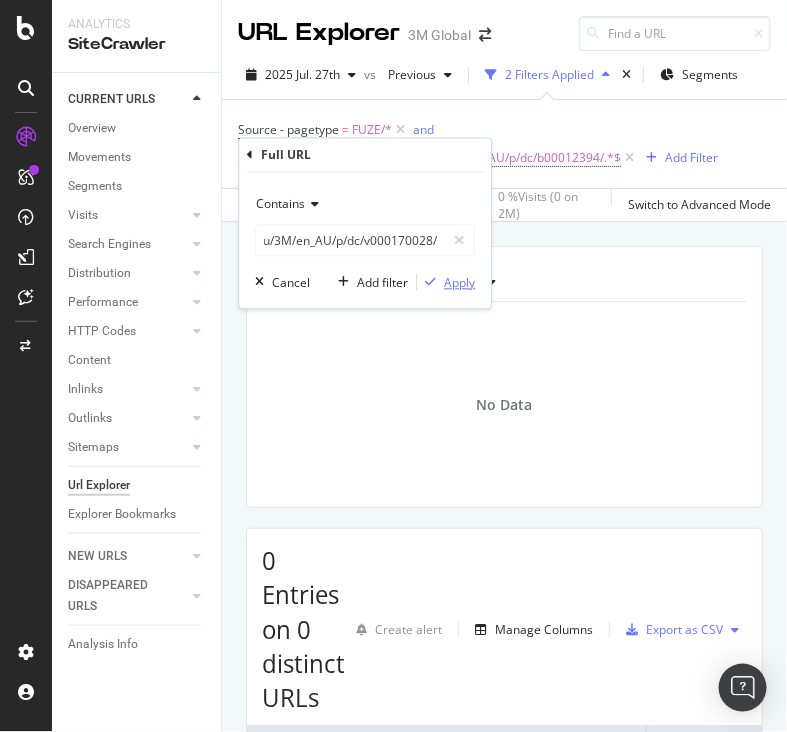 scroll, scrollTop: 0, scrollLeft: 0, axis: both 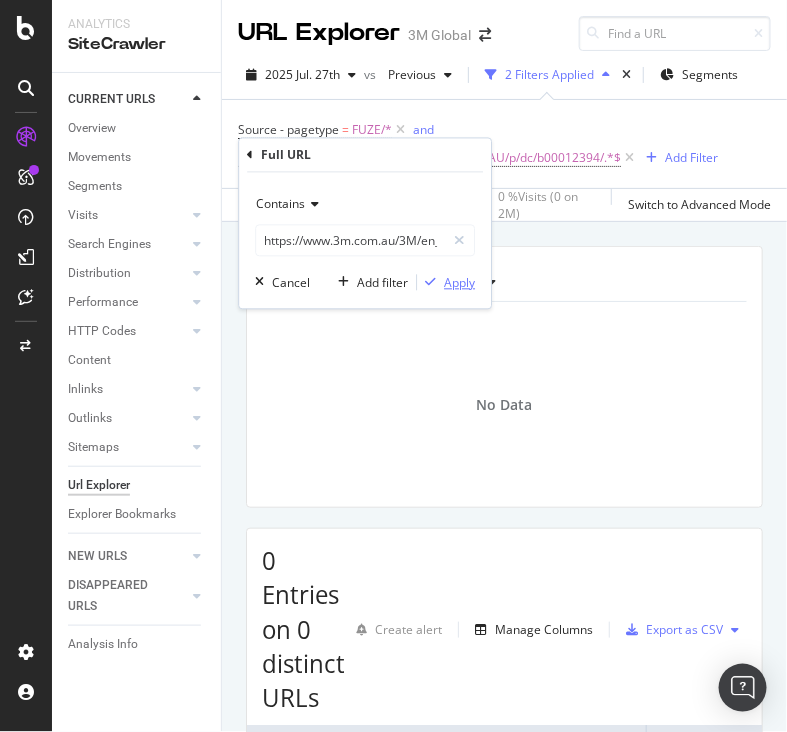 click on "Apply" at bounding box center [459, 282] 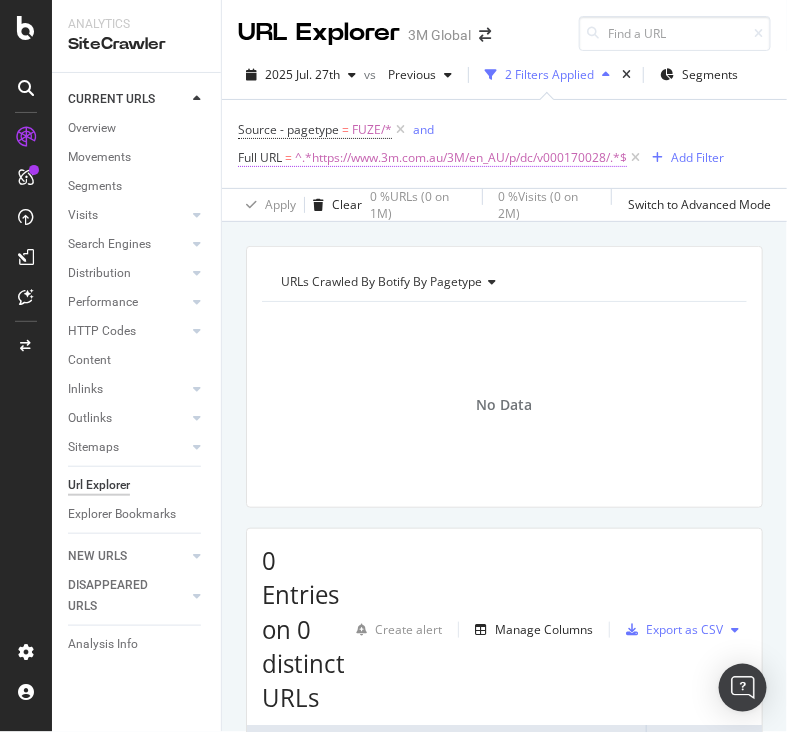 click on "^.*https://www.3m.com.au/3M/en_AU/p/dc/v000170028/.*$" at bounding box center (461, 158) 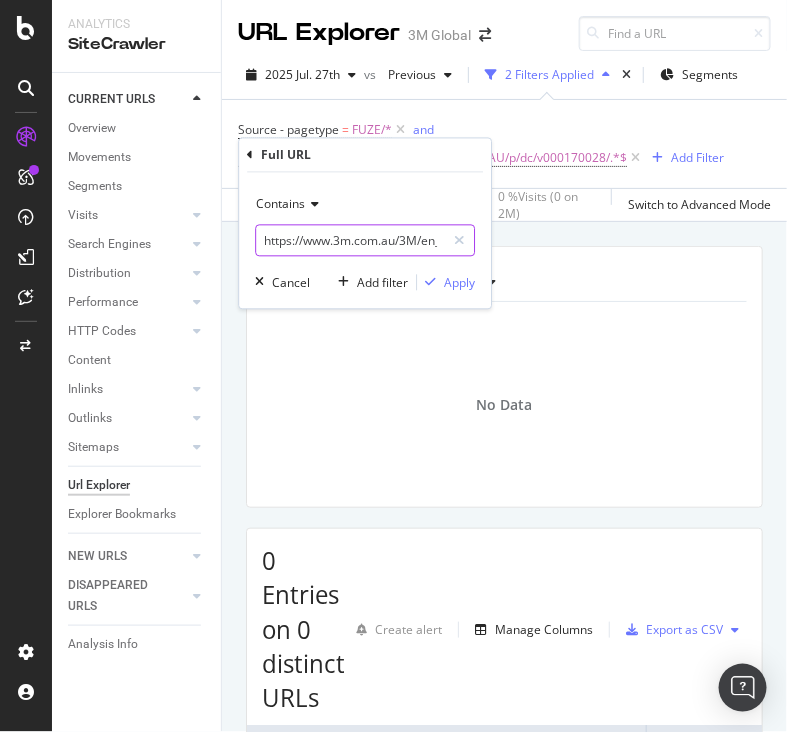 drag, startPoint x: 320, startPoint y: 222, endPoint x: 322, endPoint y: 234, distance: 12.165525 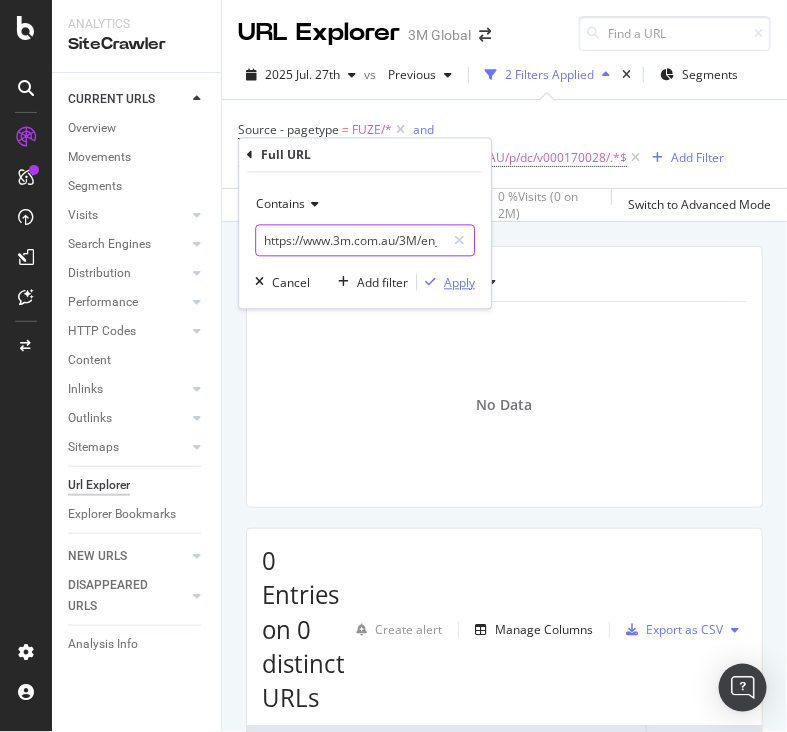 scroll, scrollTop: 0, scrollLeft: 116, axis: horizontal 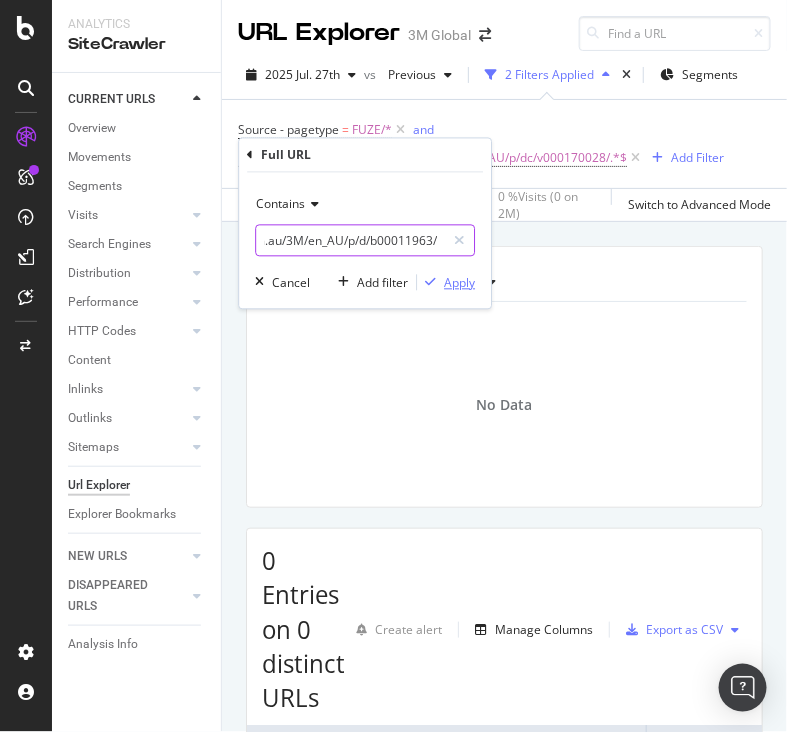 type on "https://www.3m.com.au/3M/en_AU/p/d/b00011963/" 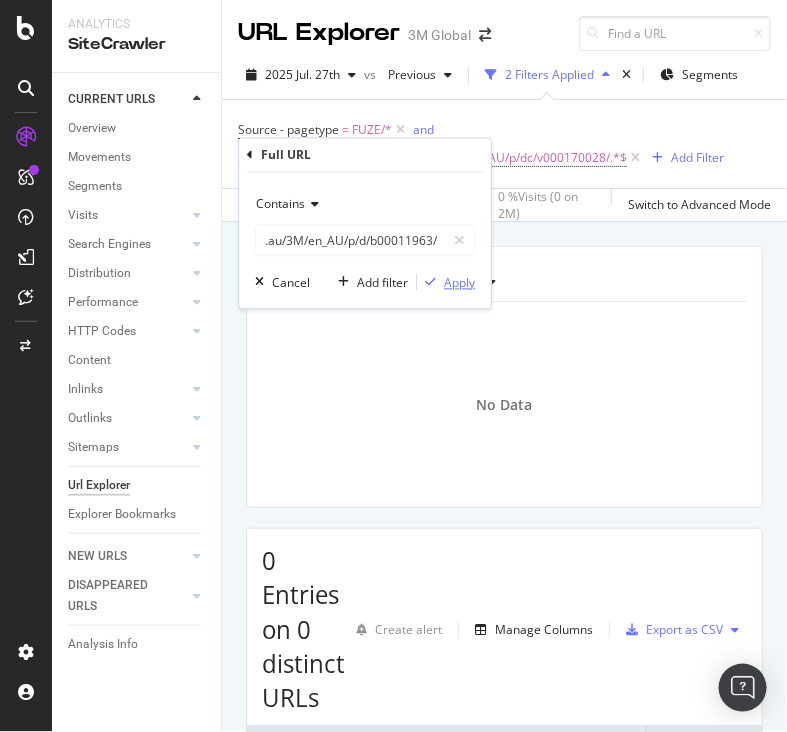 scroll, scrollTop: 0, scrollLeft: 0, axis: both 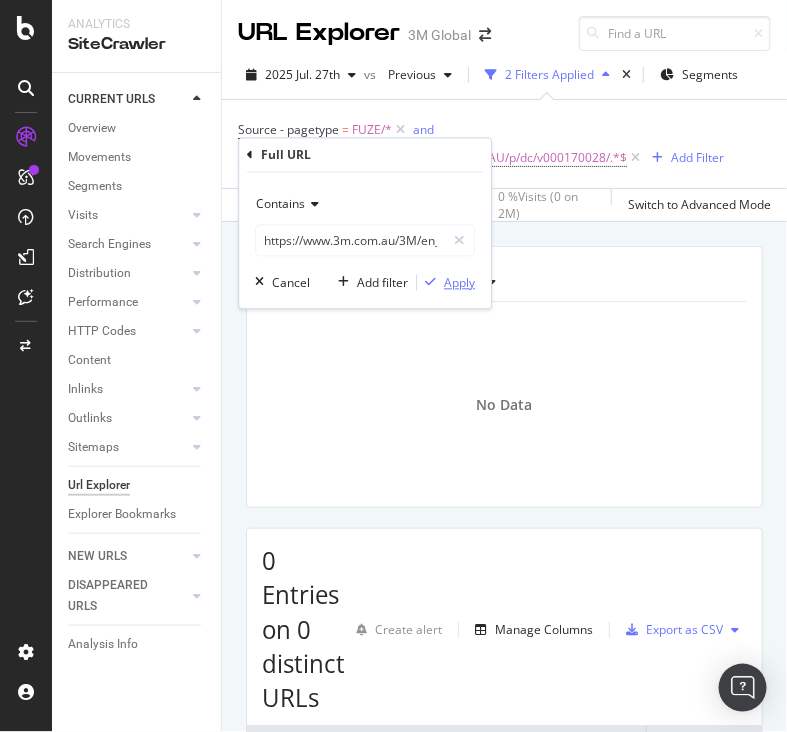 click on "Apply" at bounding box center [459, 282] 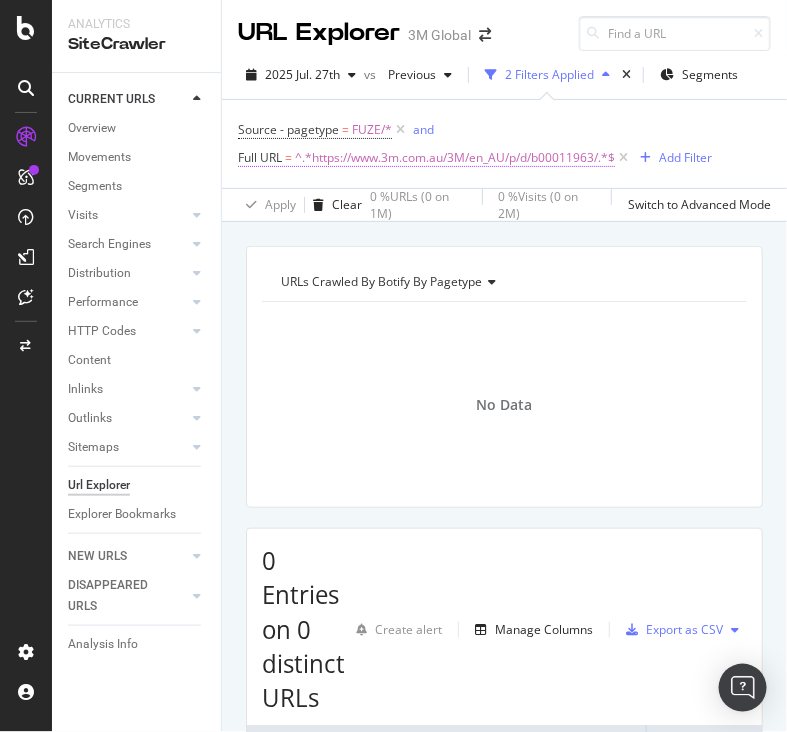 click on "^.*https://www.3m.com.au/3M/en_AU/p/d/b00011963/.*$" at bounding box center (455, 158) 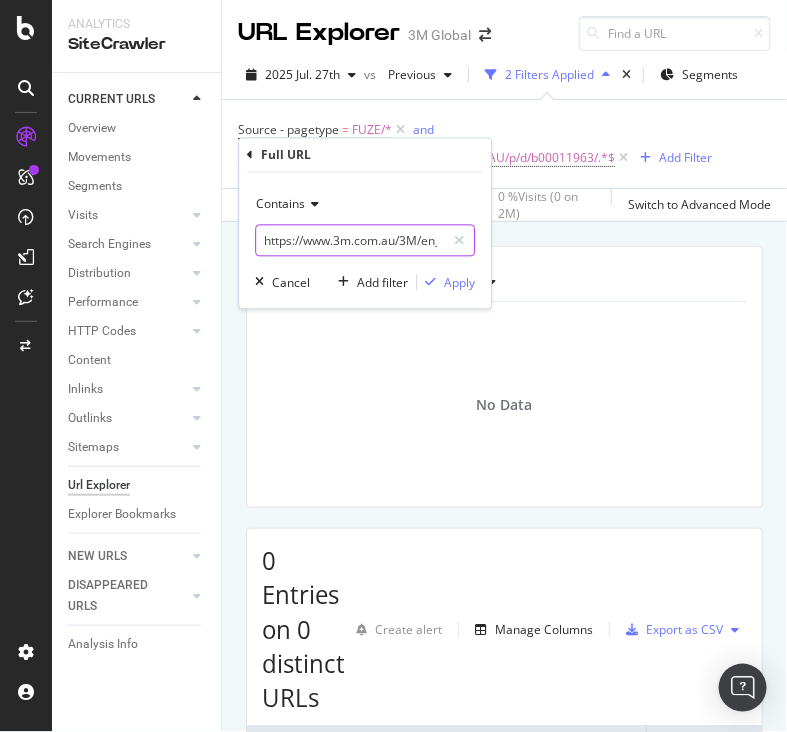 click on "https://www.3m.com.au/3M/en_AU/p/d/b00011963/" at bounding box center (350, 241) 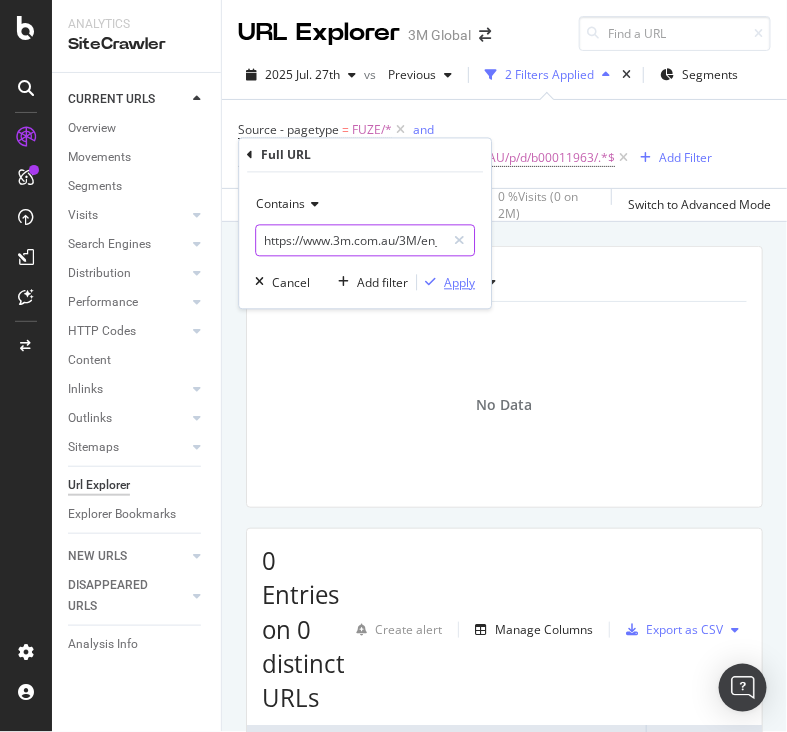 scroll, scrollTop: 0, scrollLeft: 122, axis: horizontal 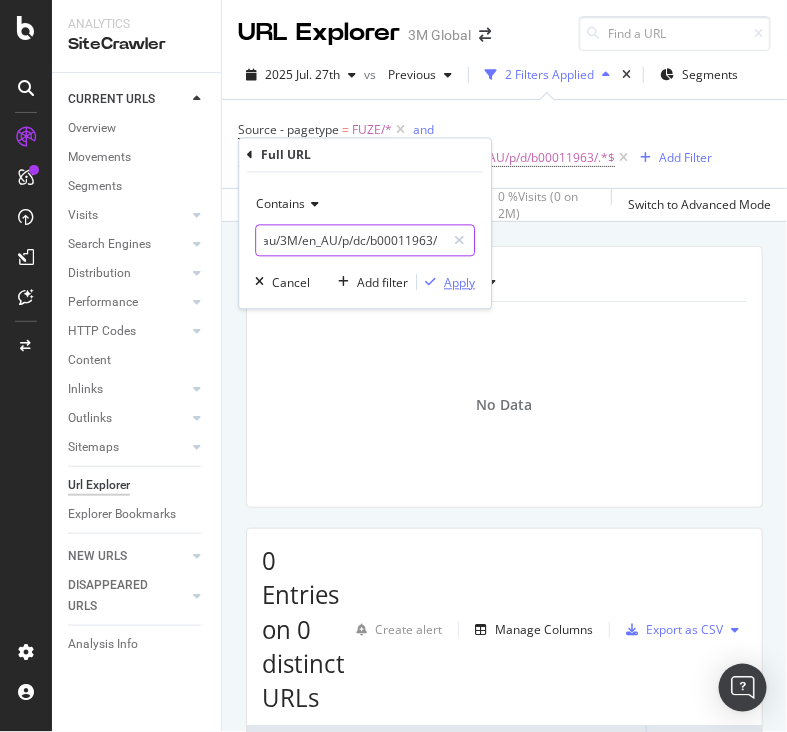 type on "https://www.3m.com.au/3M/en_AU/p/dc/b00011963/" 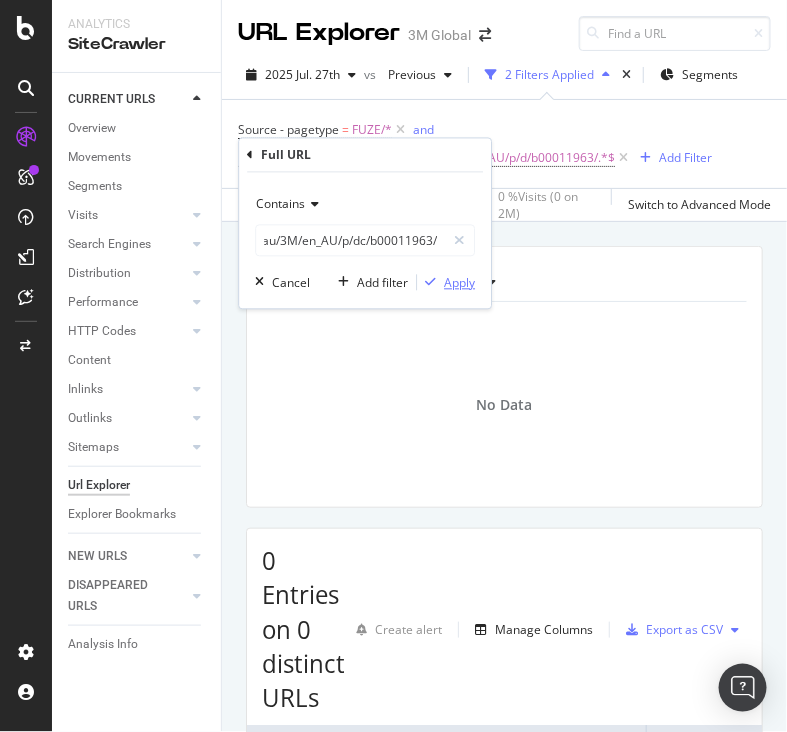 scroll, scrollTop: 0, scrollLeft: 0, axis: both 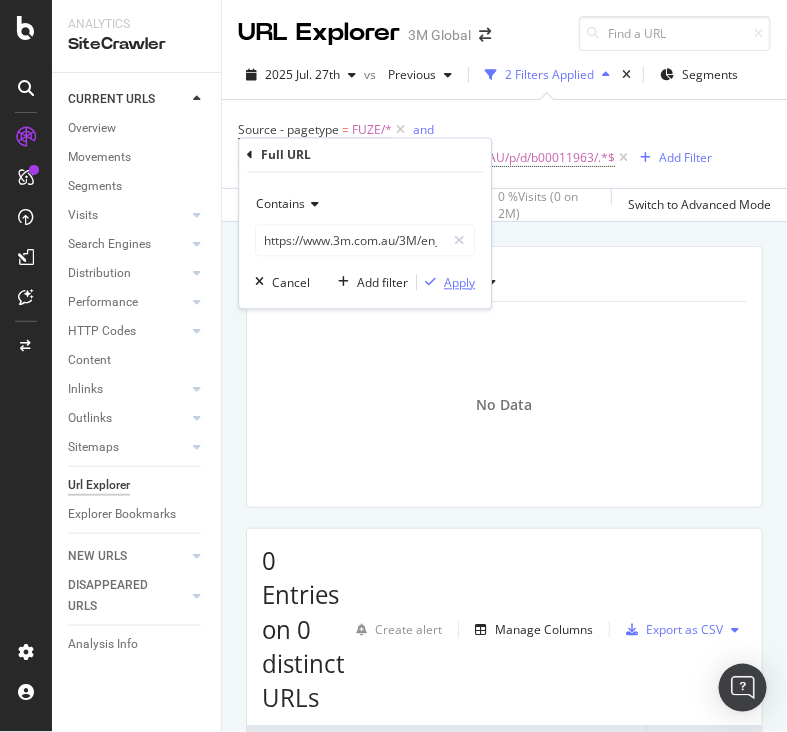 click on "Apply" at bounding box center (459, 282) 